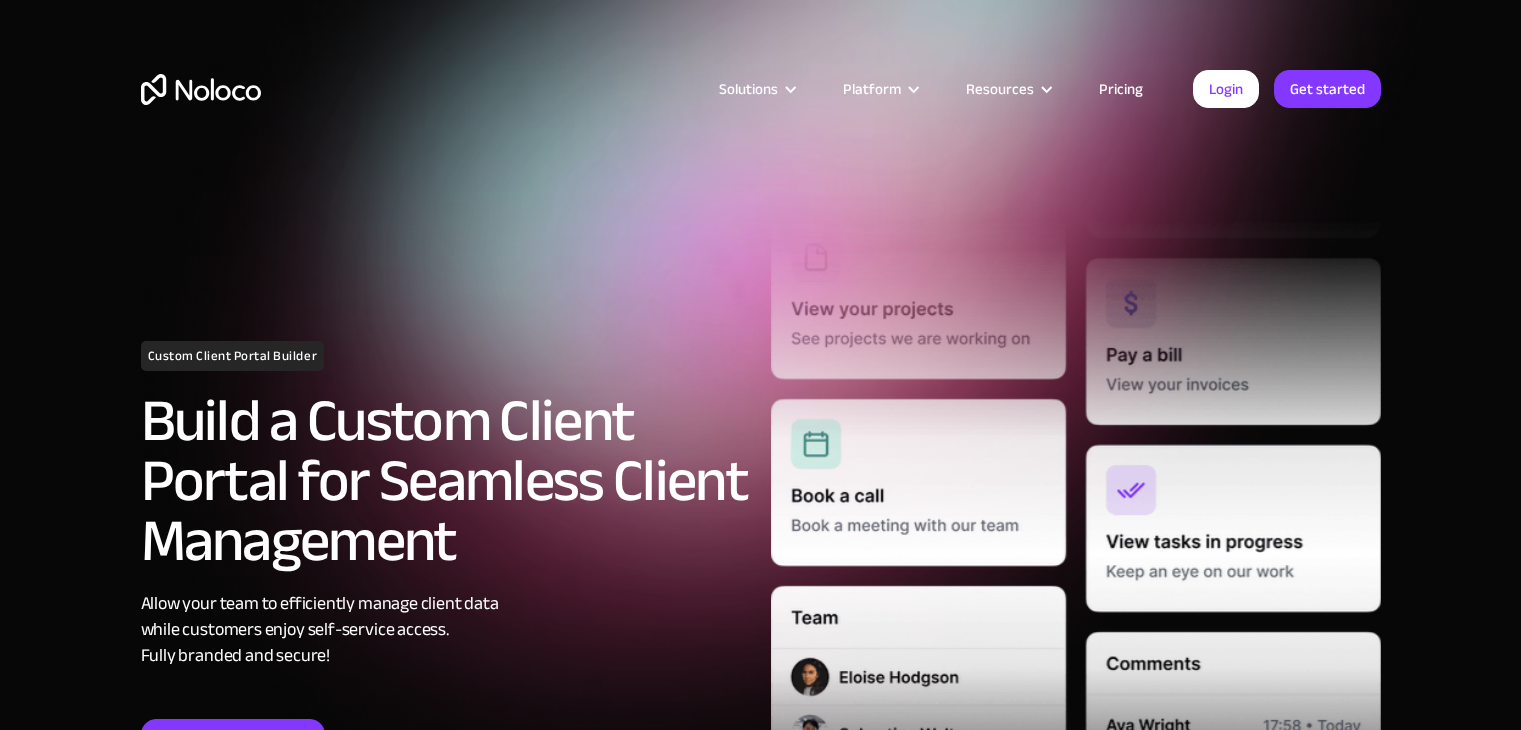 scroll, scrollTop: 0, scrollLeft: 0, axis: both 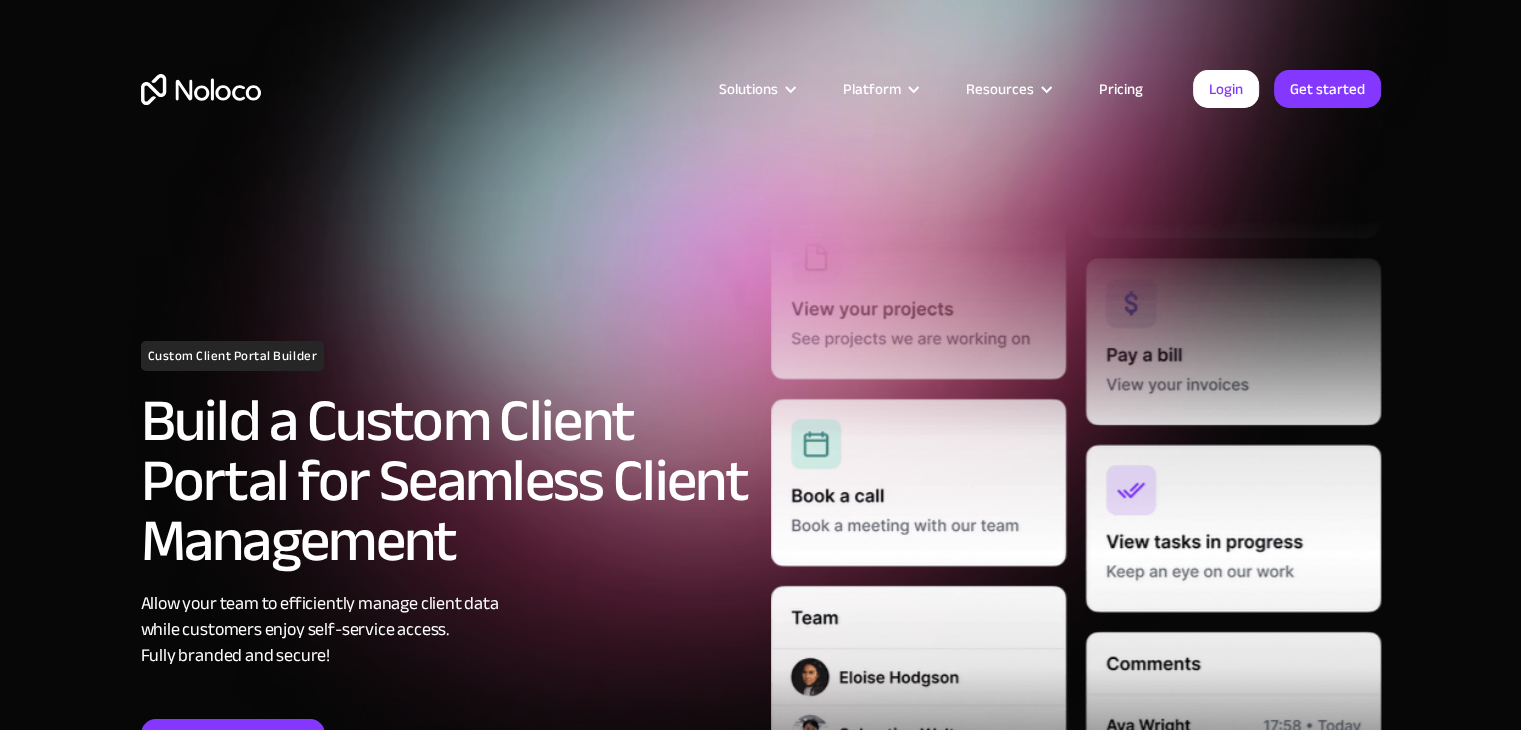 click on "Login" at bounding box center (1226, 89) 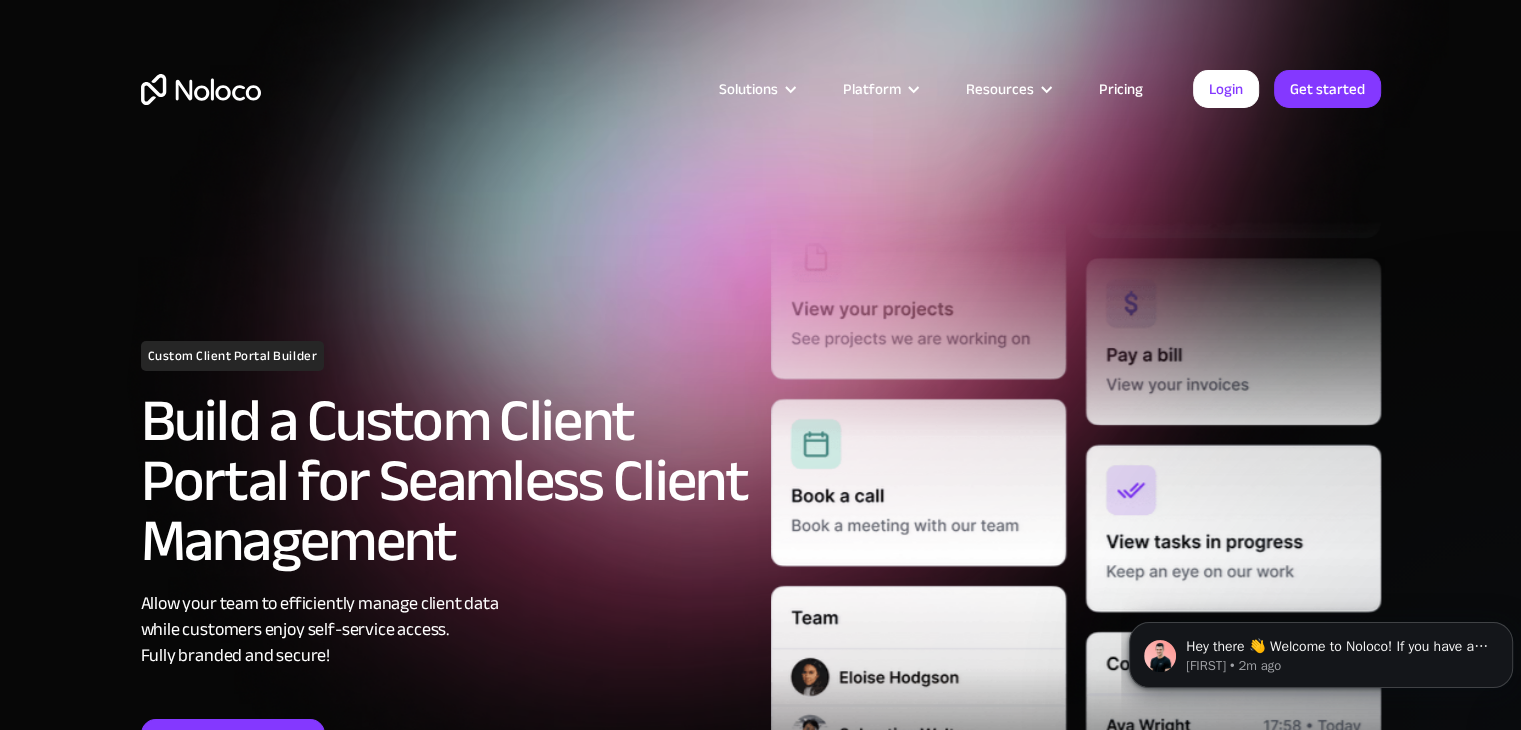 scroll, scrollTop: 0, scrollLeft: 0, axis: both 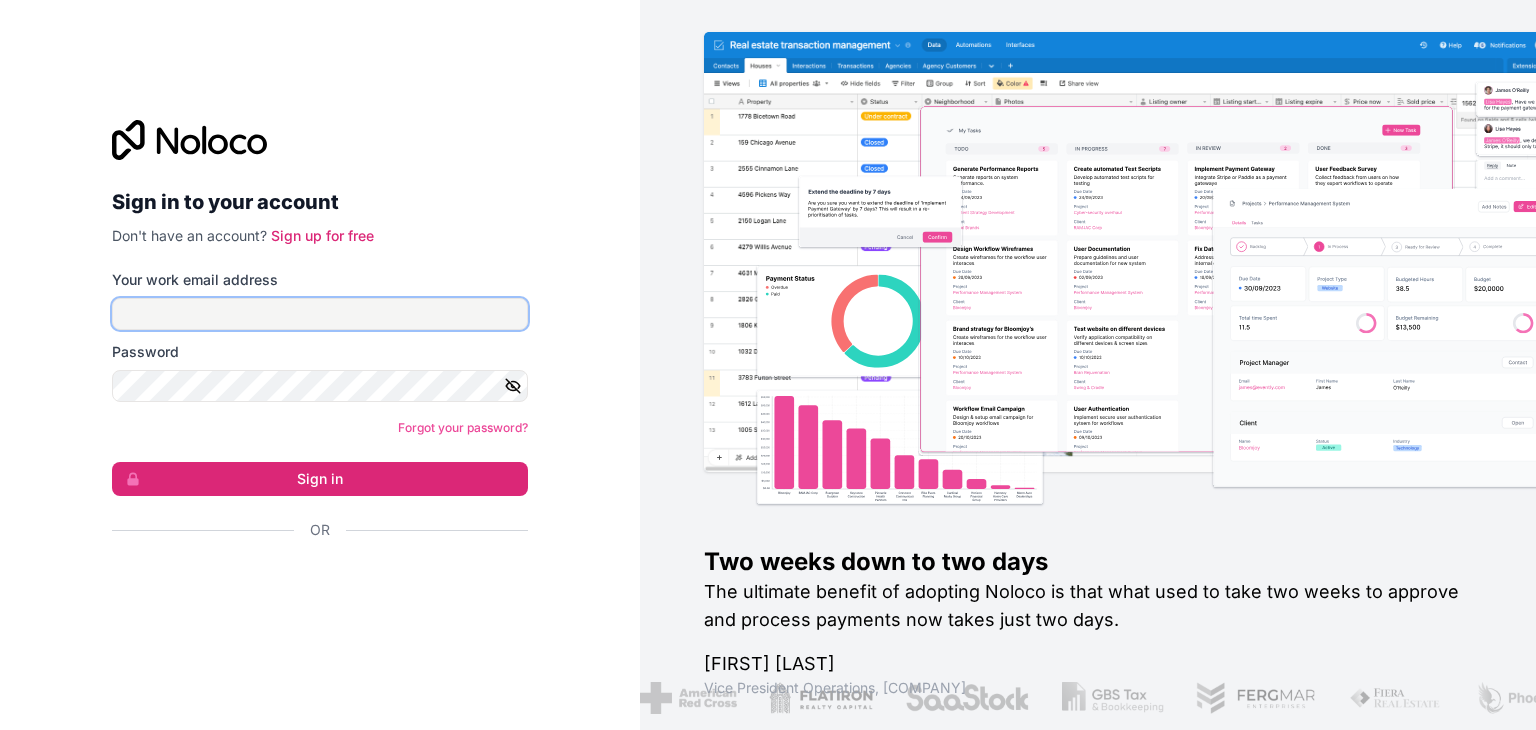 click on "Your work email address" at bounding box center (320, 314) 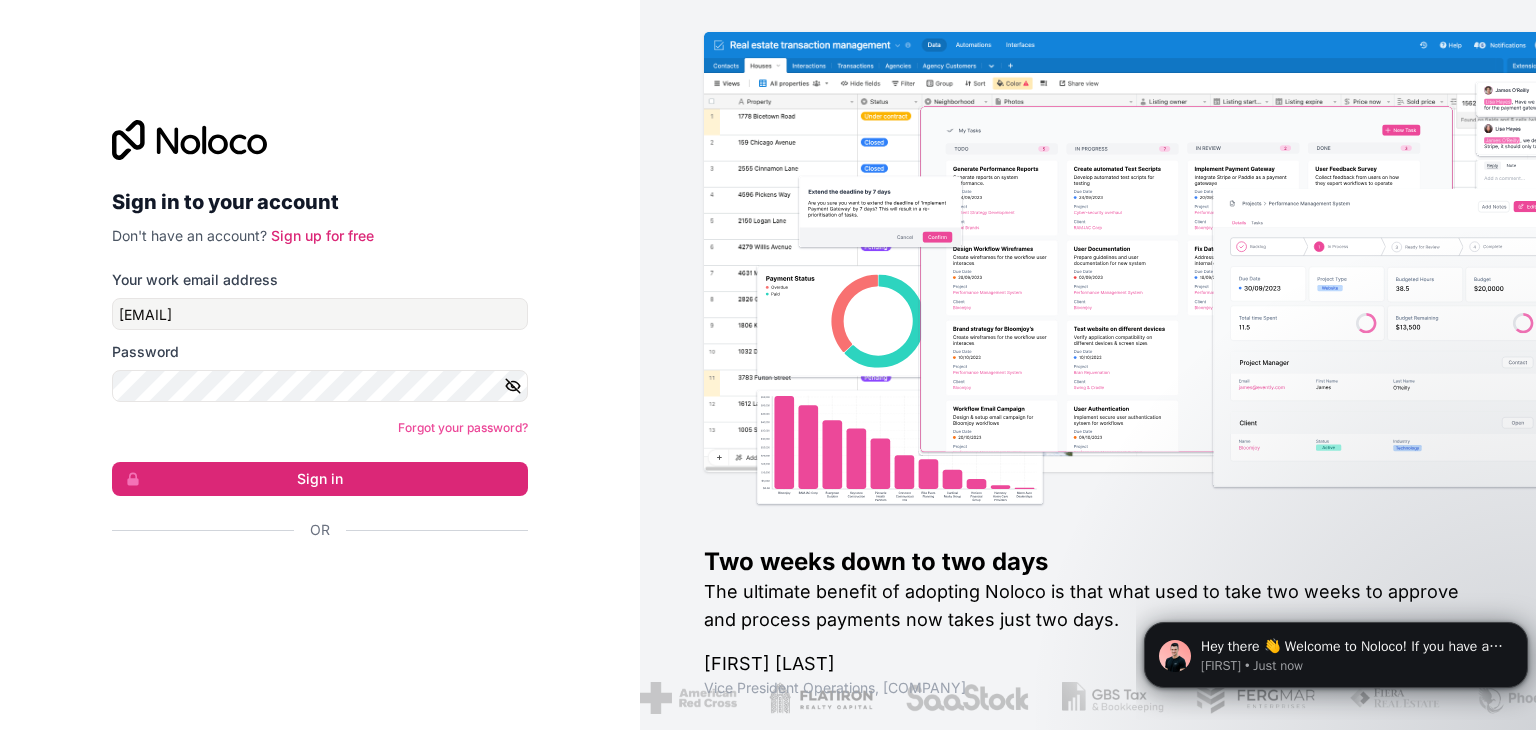 scroll, scrollTop: 0, scrollLeft: 0, axis: both 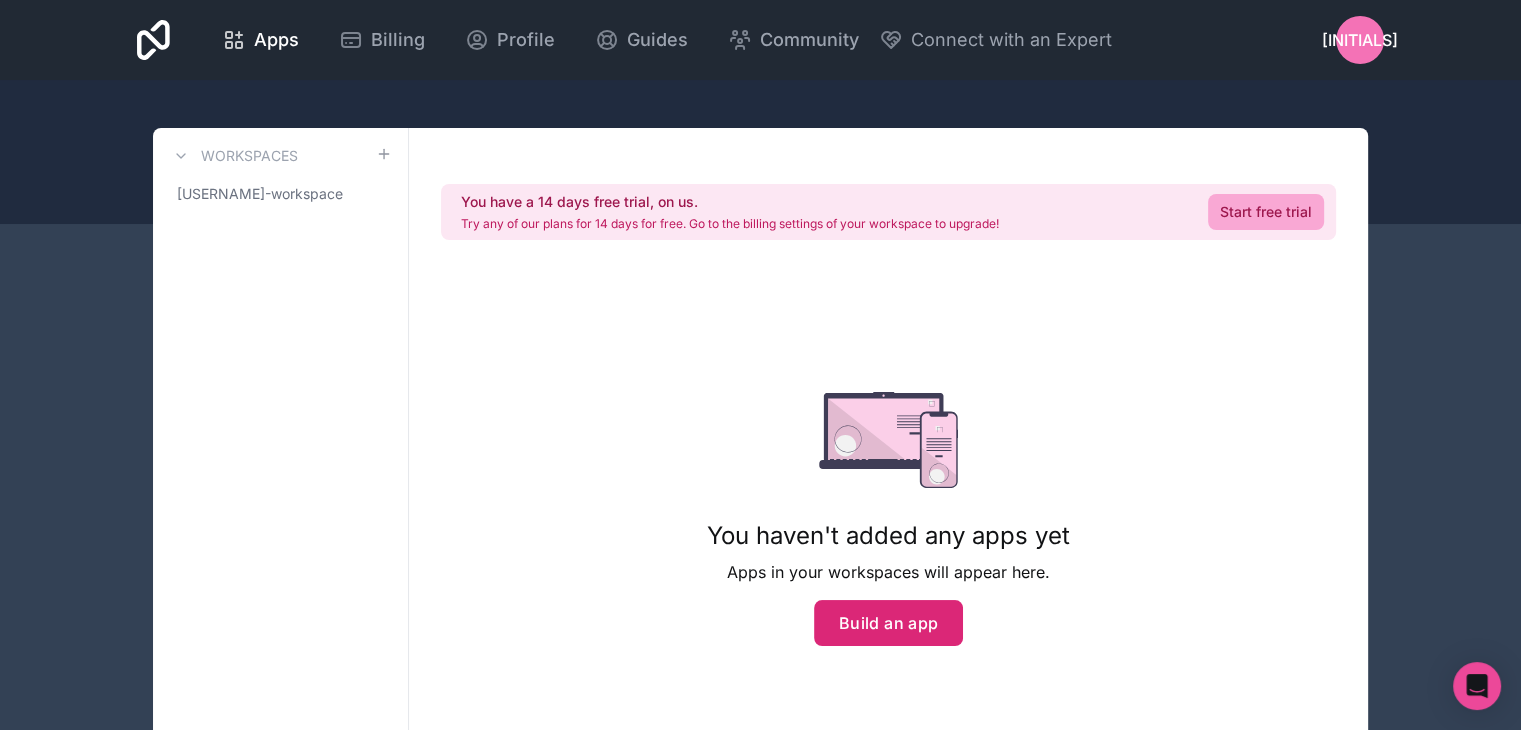 click on "Build an app" at bounding box center (889, 623) 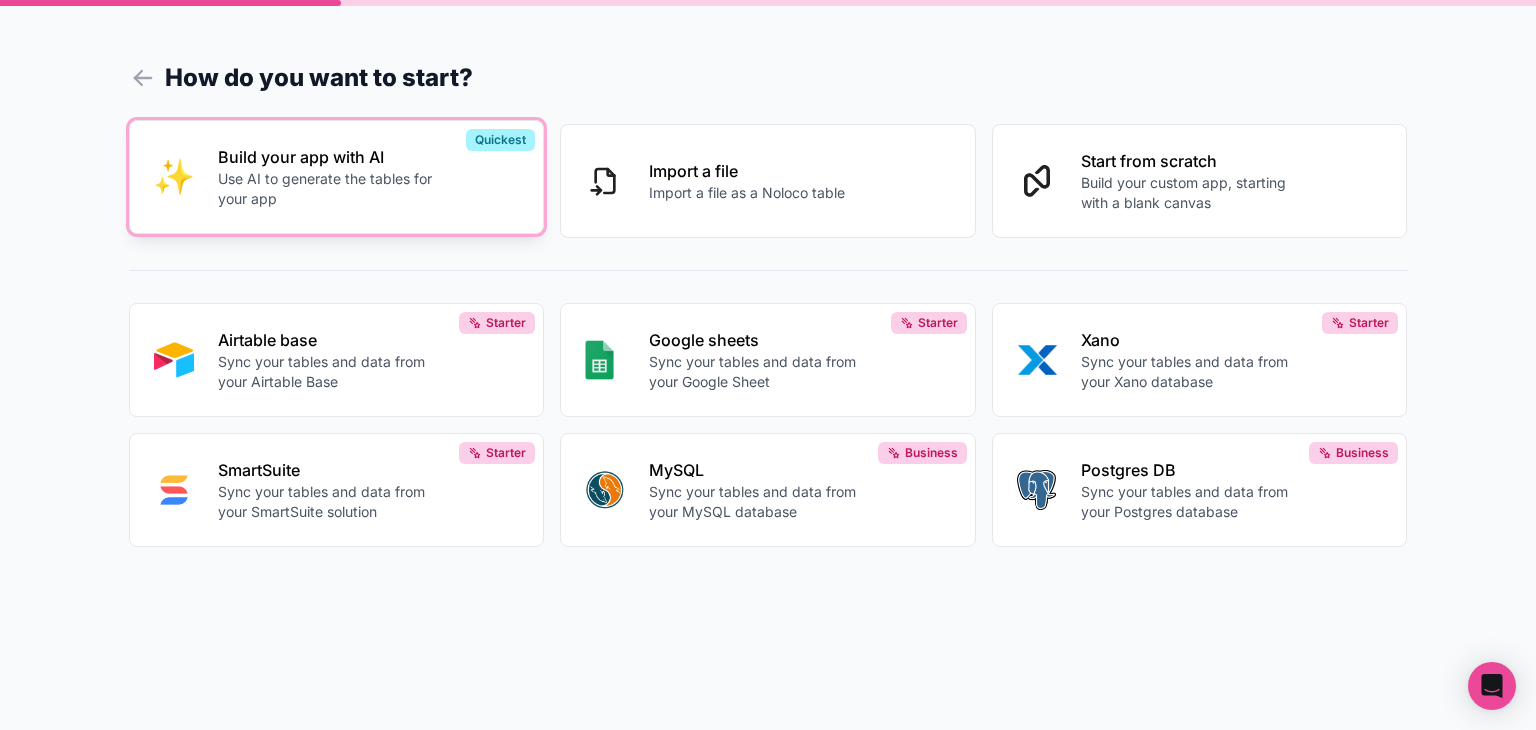 click on "Use AI to generate the tables for your app" at bounding box center (329, 189) 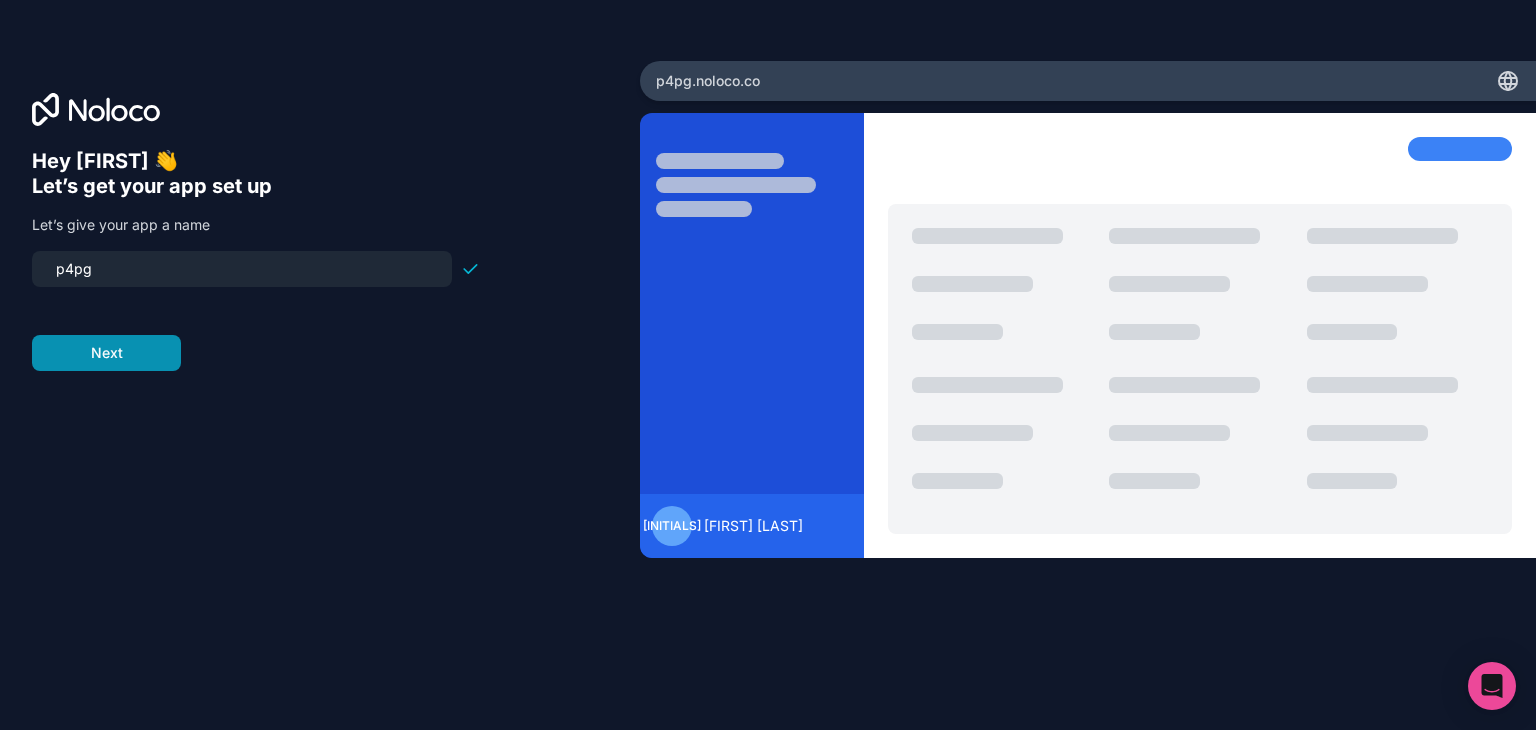 click on "Next" at bounding box center (106, 353) 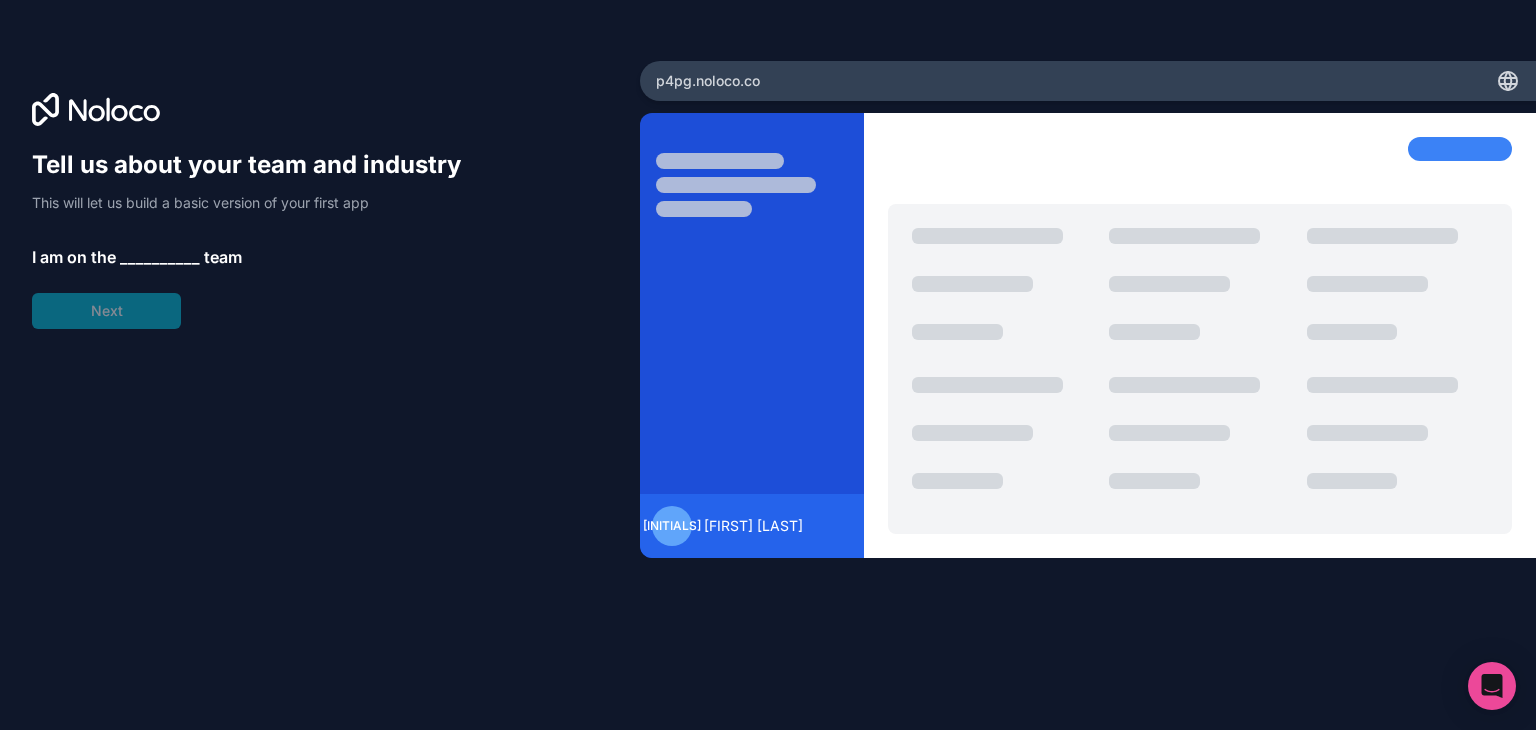 click on "__________" at bounding box center [160, 257] 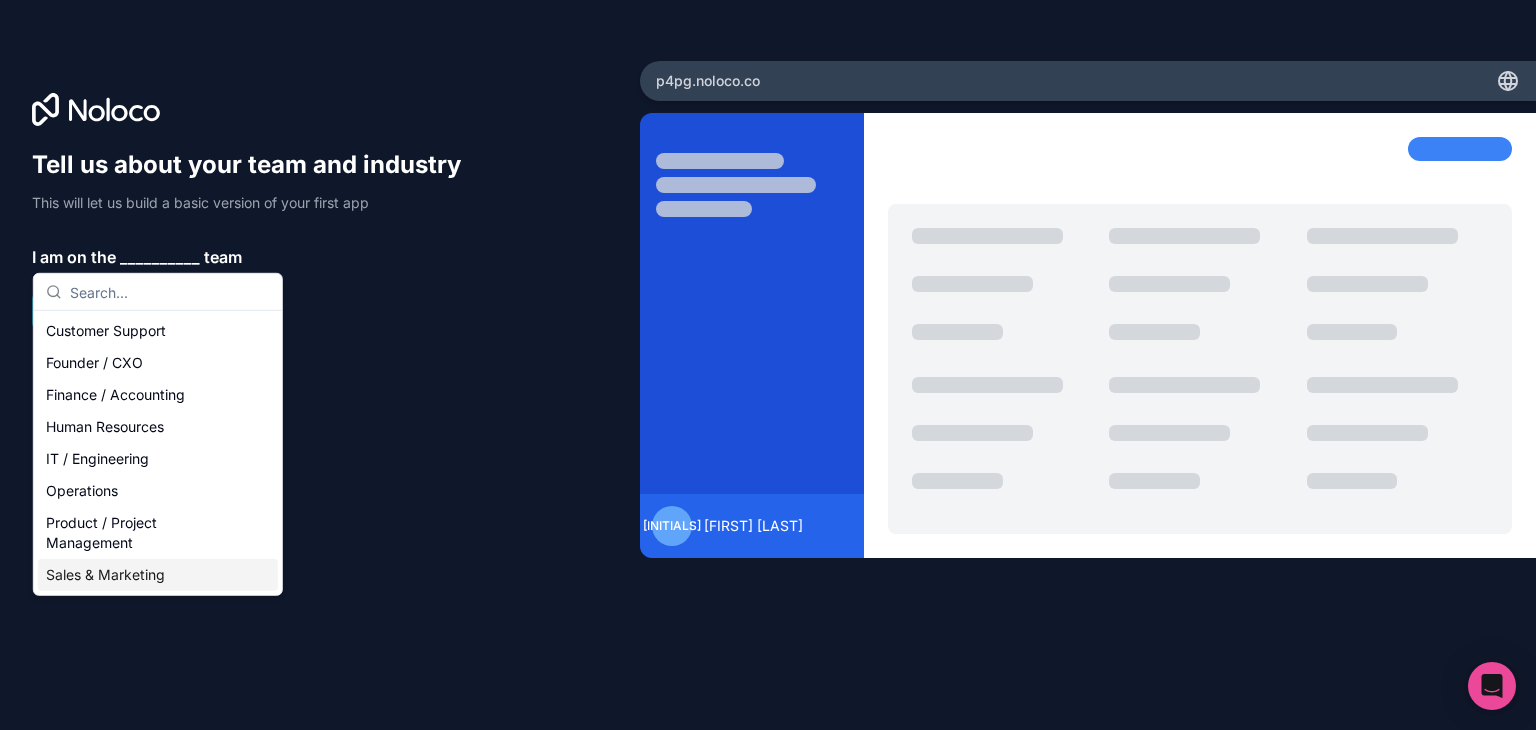 click on "Sales & Marketing" at bounding box center (158, 575) 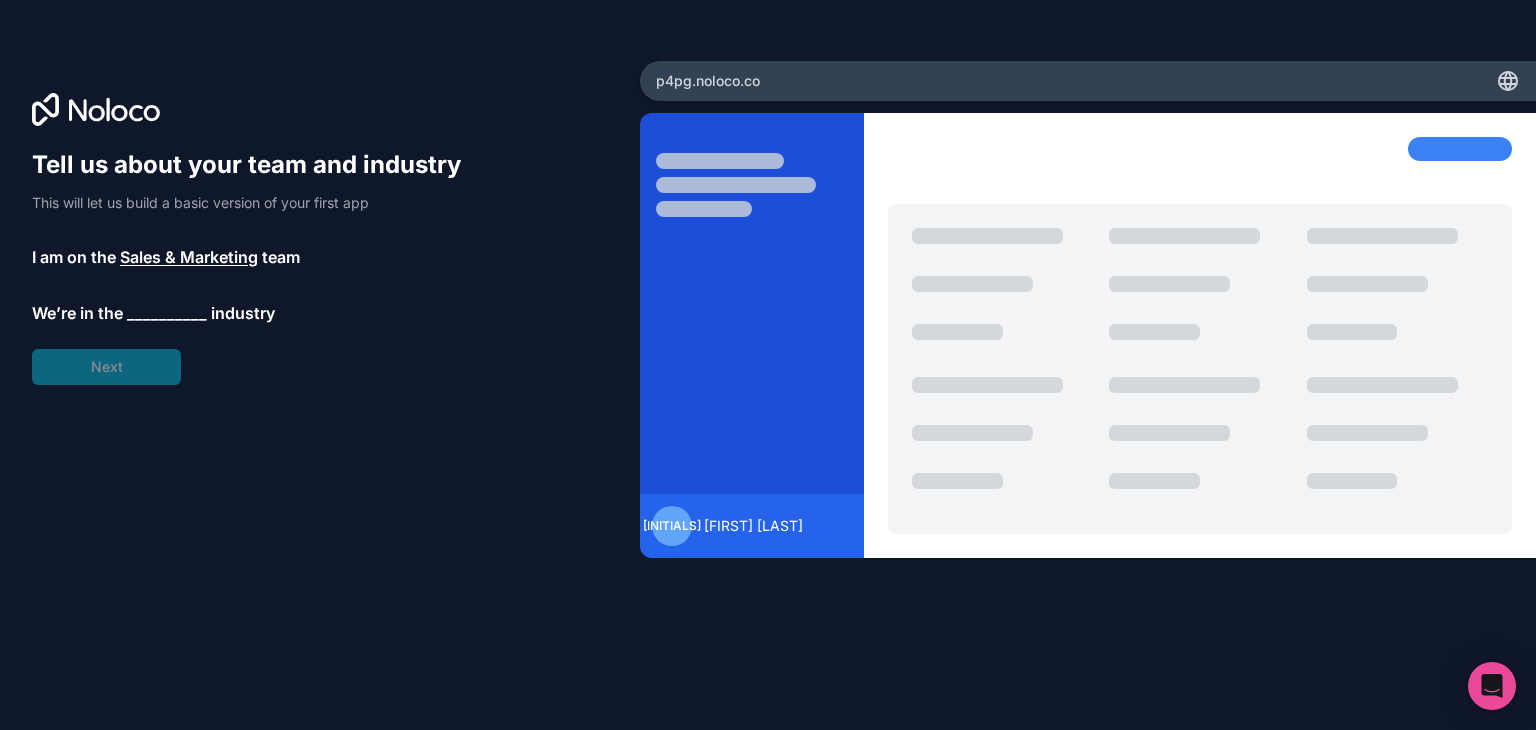 click on "__________" at bounding box center [167, 313] 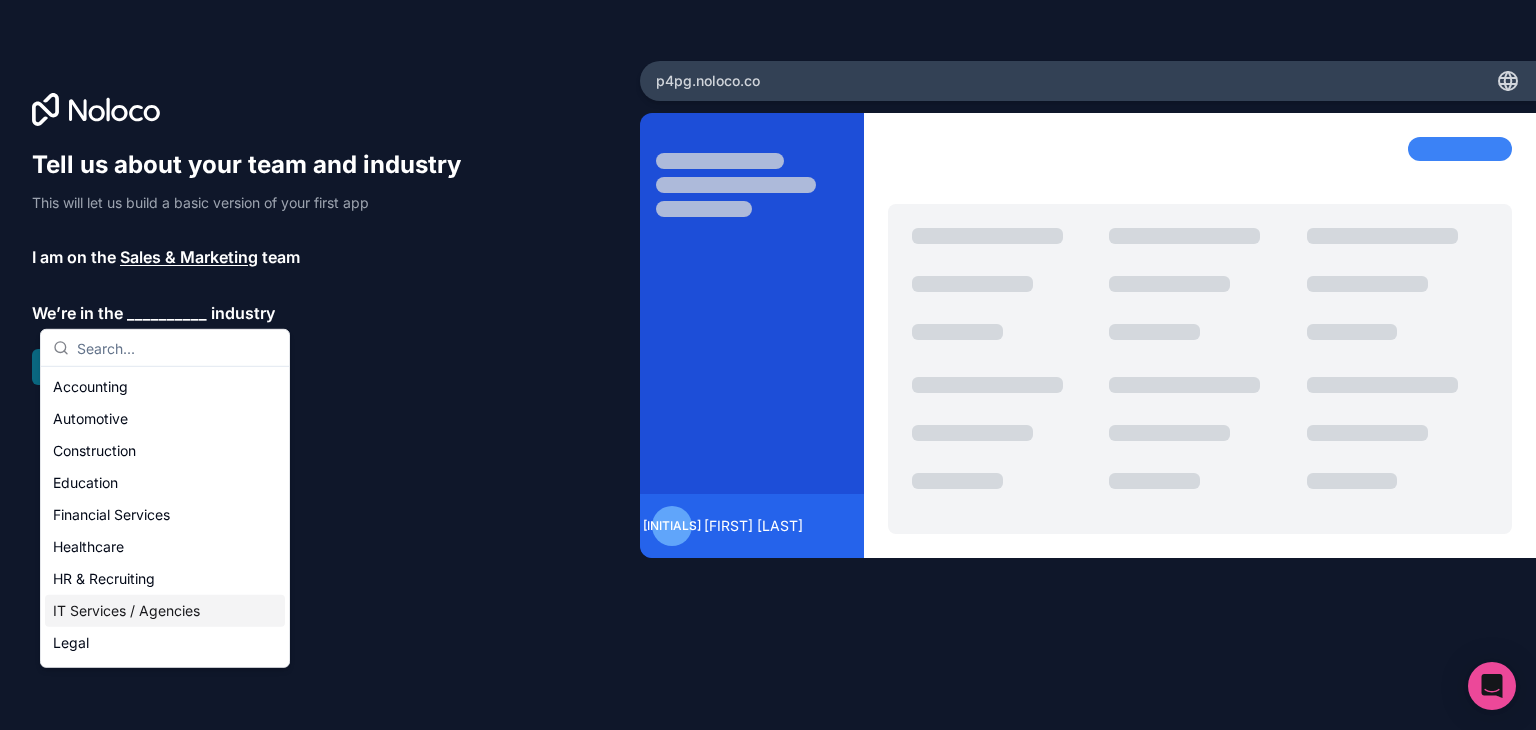 click on "IT Services / Agencies" at bounding box center [165, 611] 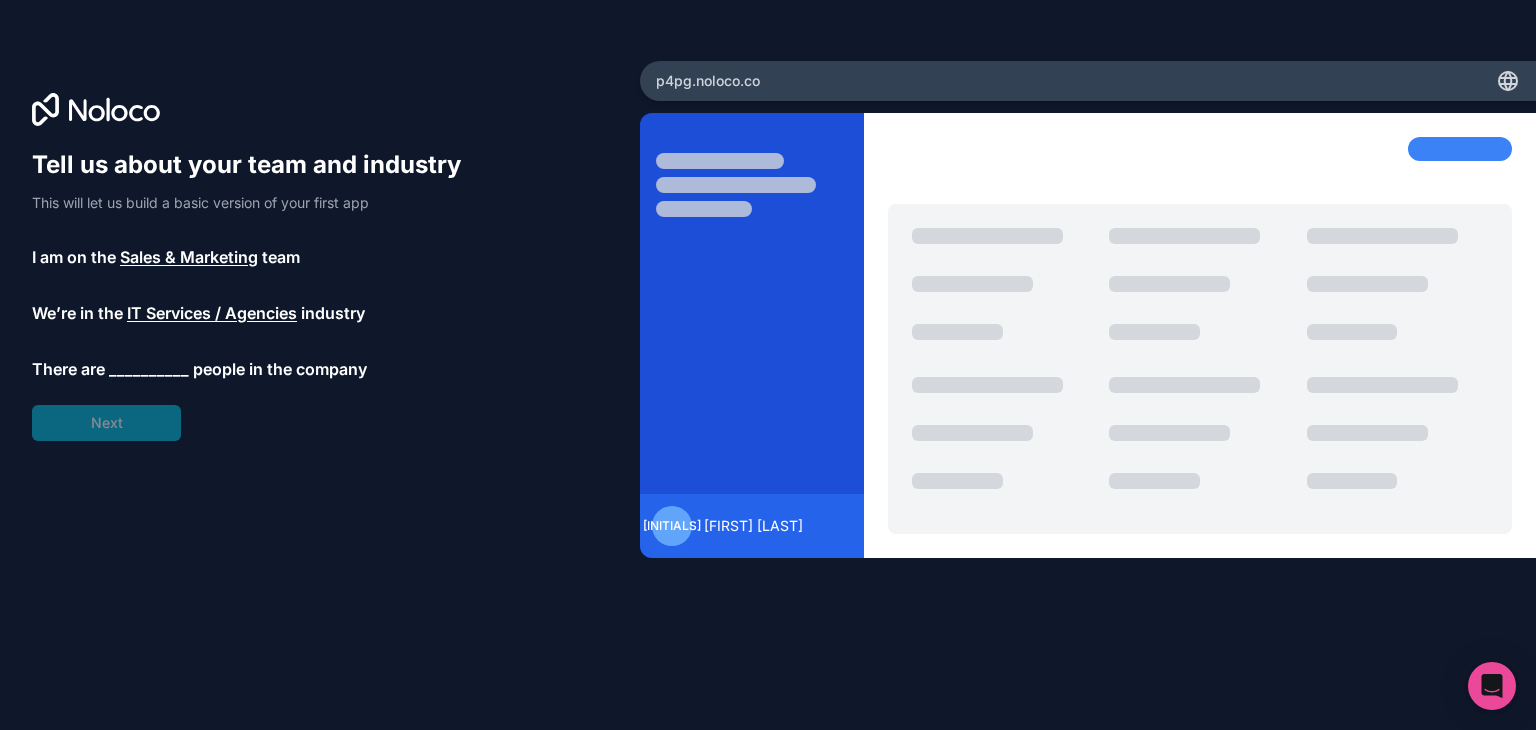 click on "__________" at bounding box center [149, 369] 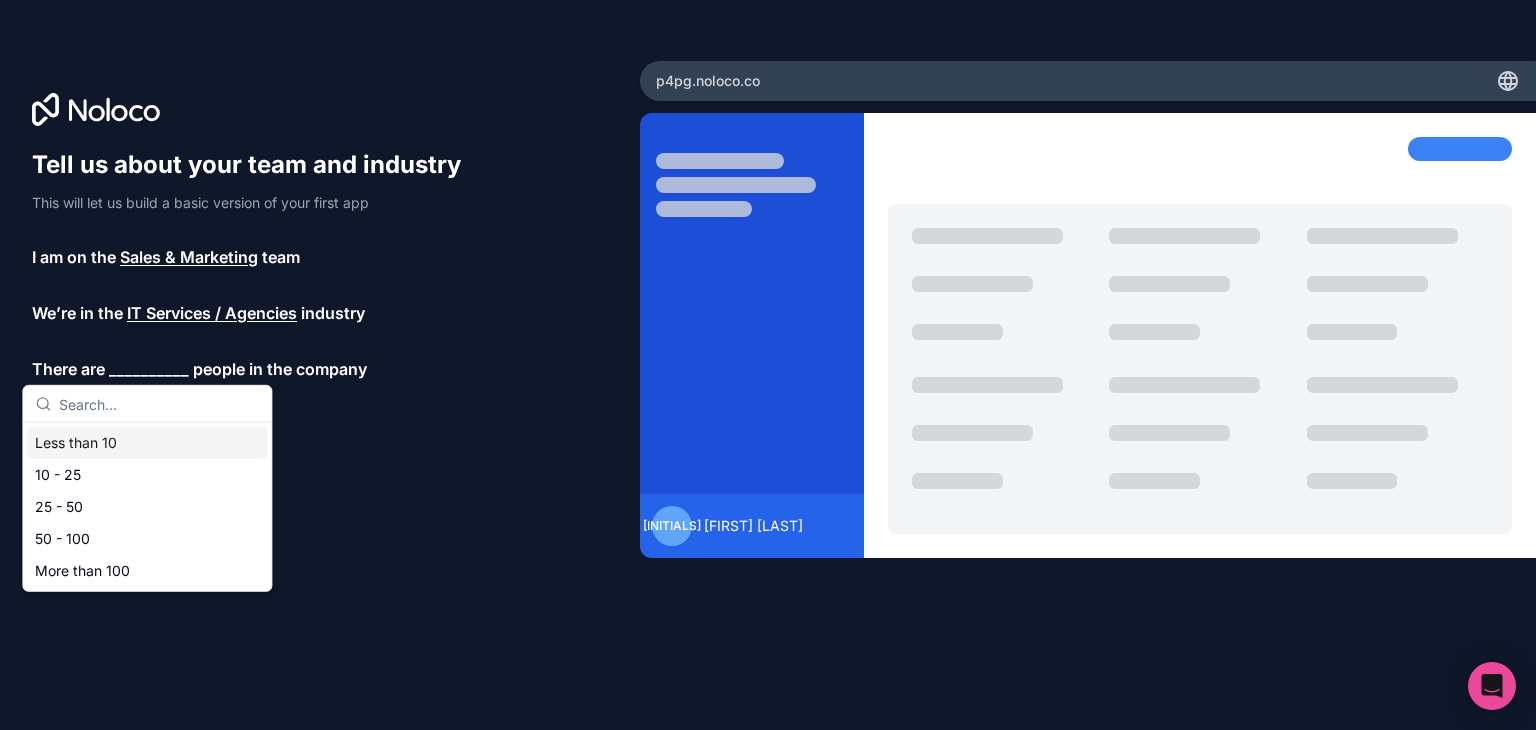 click on "Less than 10" at bounding box center (147, 443) 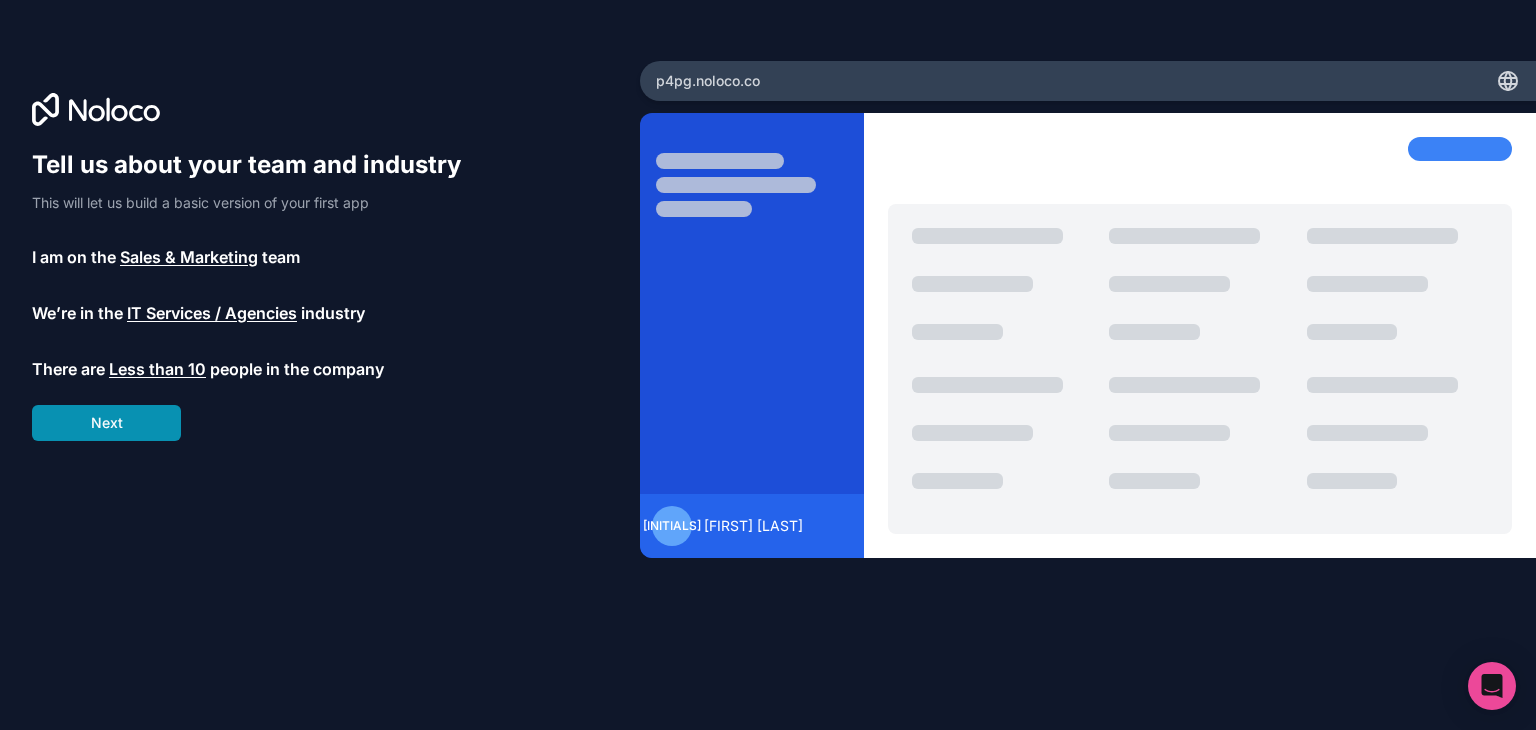 click on "Next" at bounding box center (106, 423) 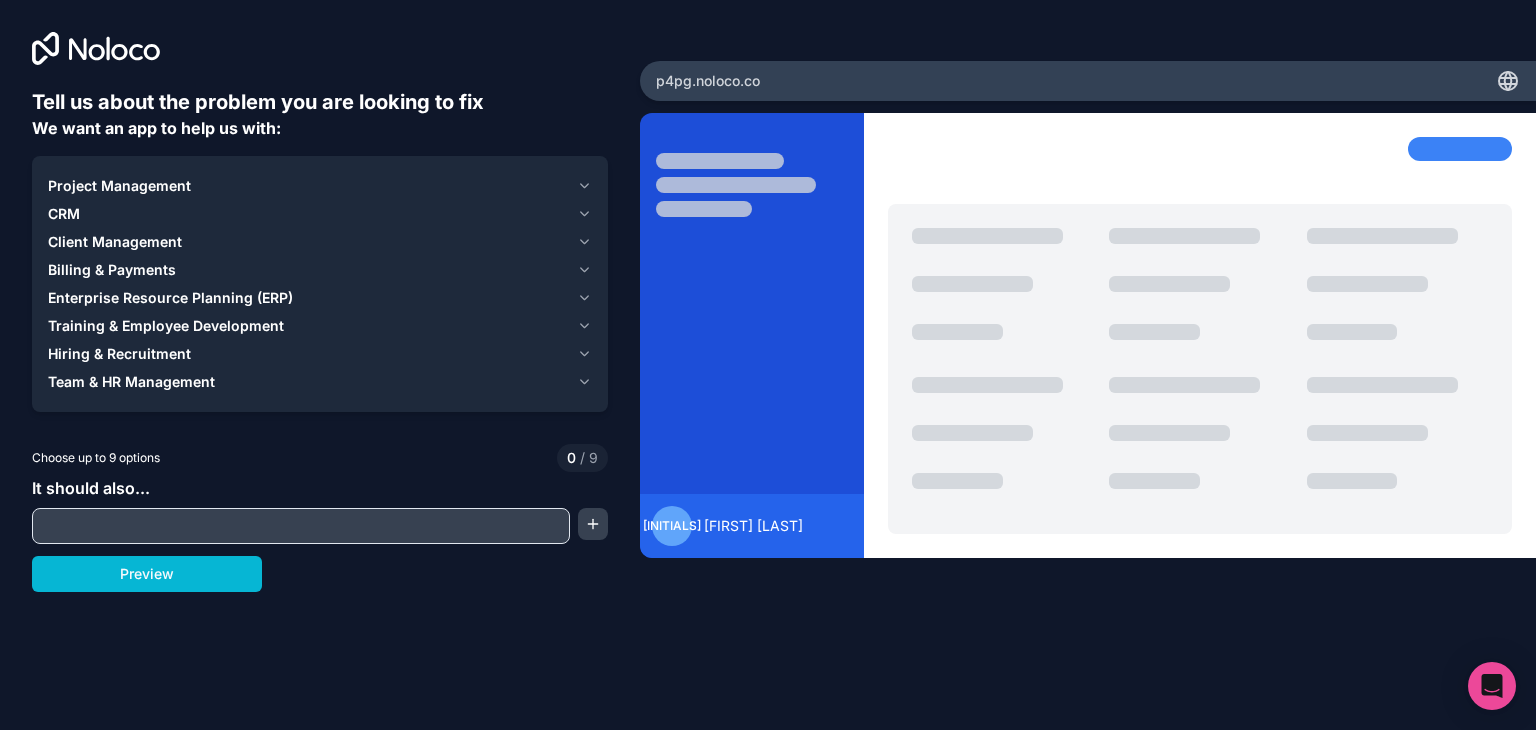 click on "Project Management" at bounding box center (119, 186) 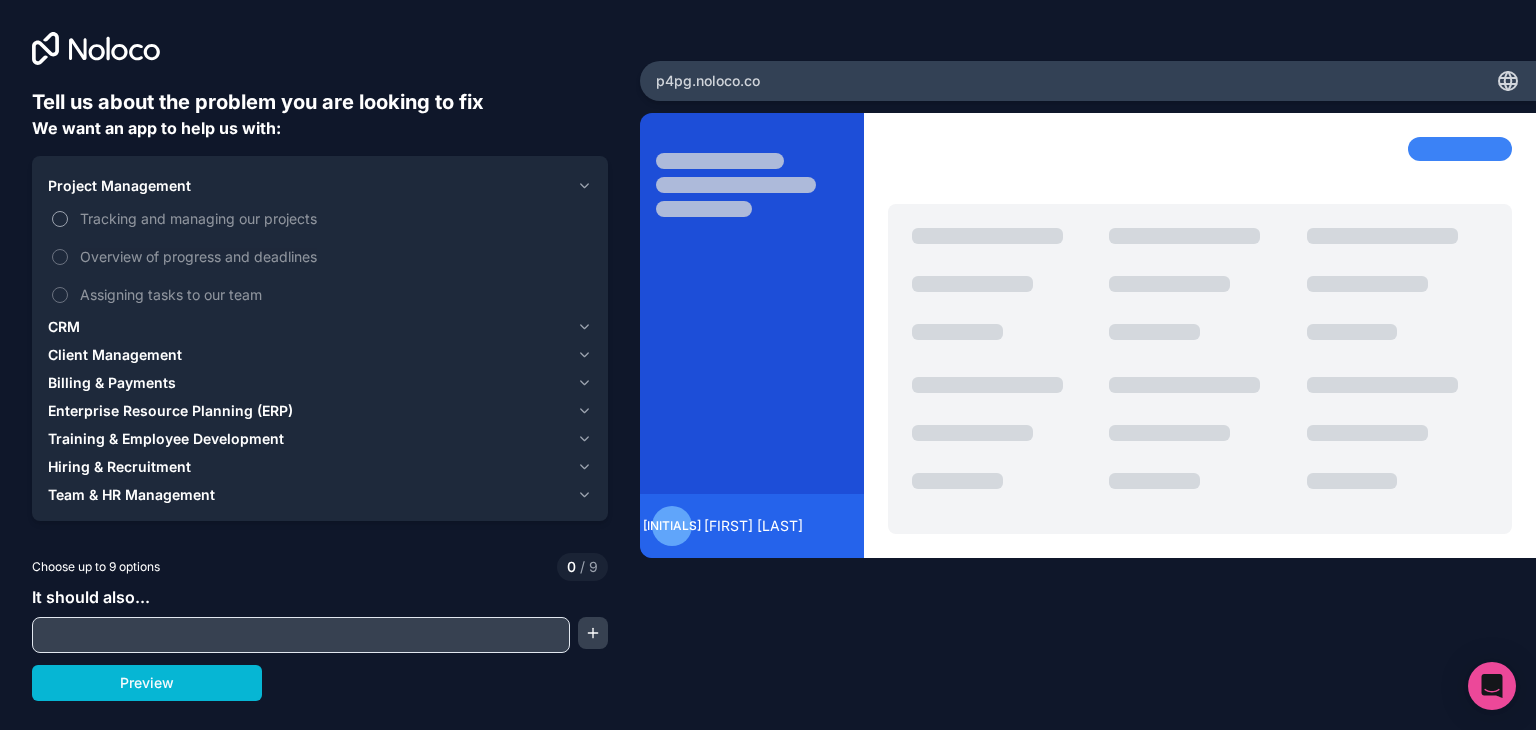 click on "Tracking and managing our projects" at bounding box center [60, 219] 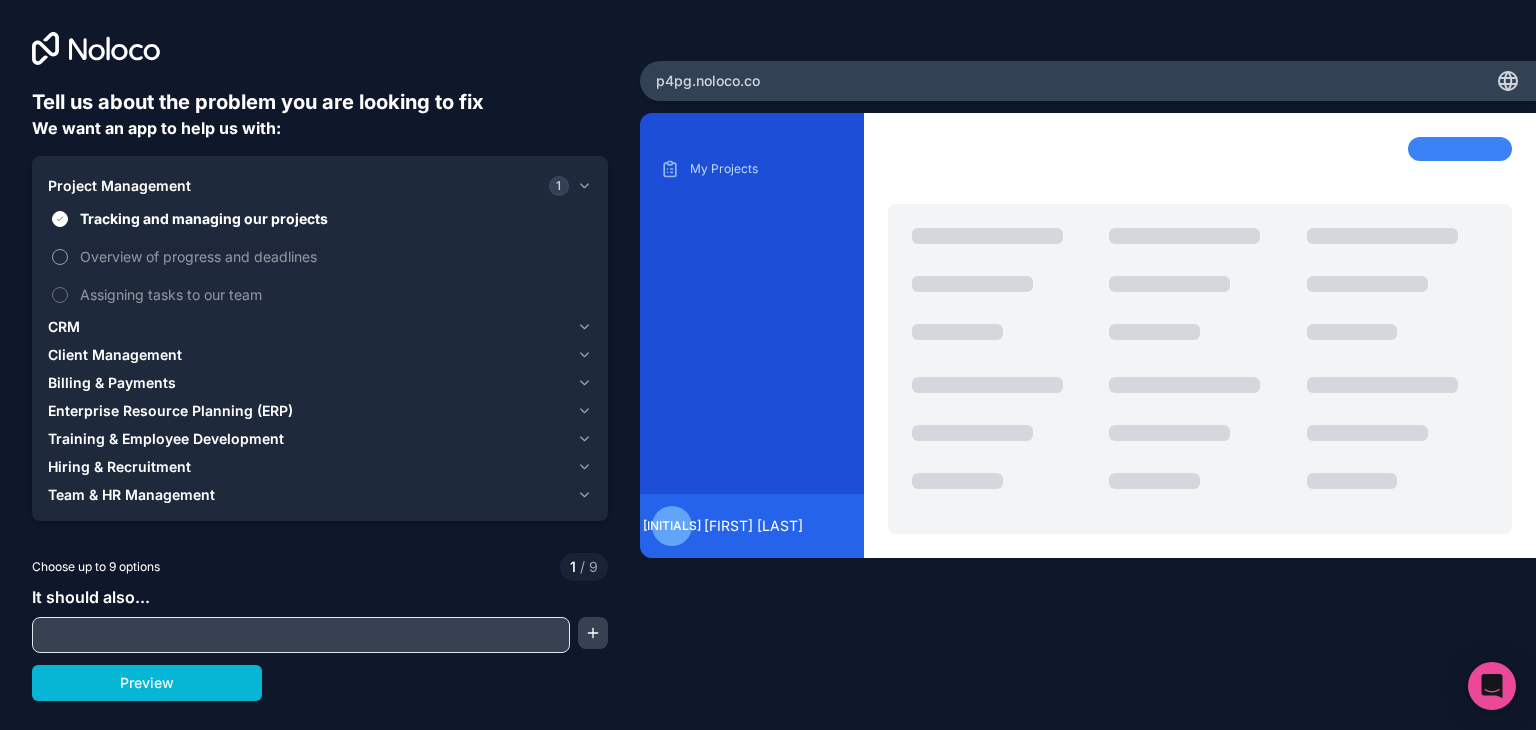 click on "Overview of progress and deadlines" at bounding box center [320, 256] 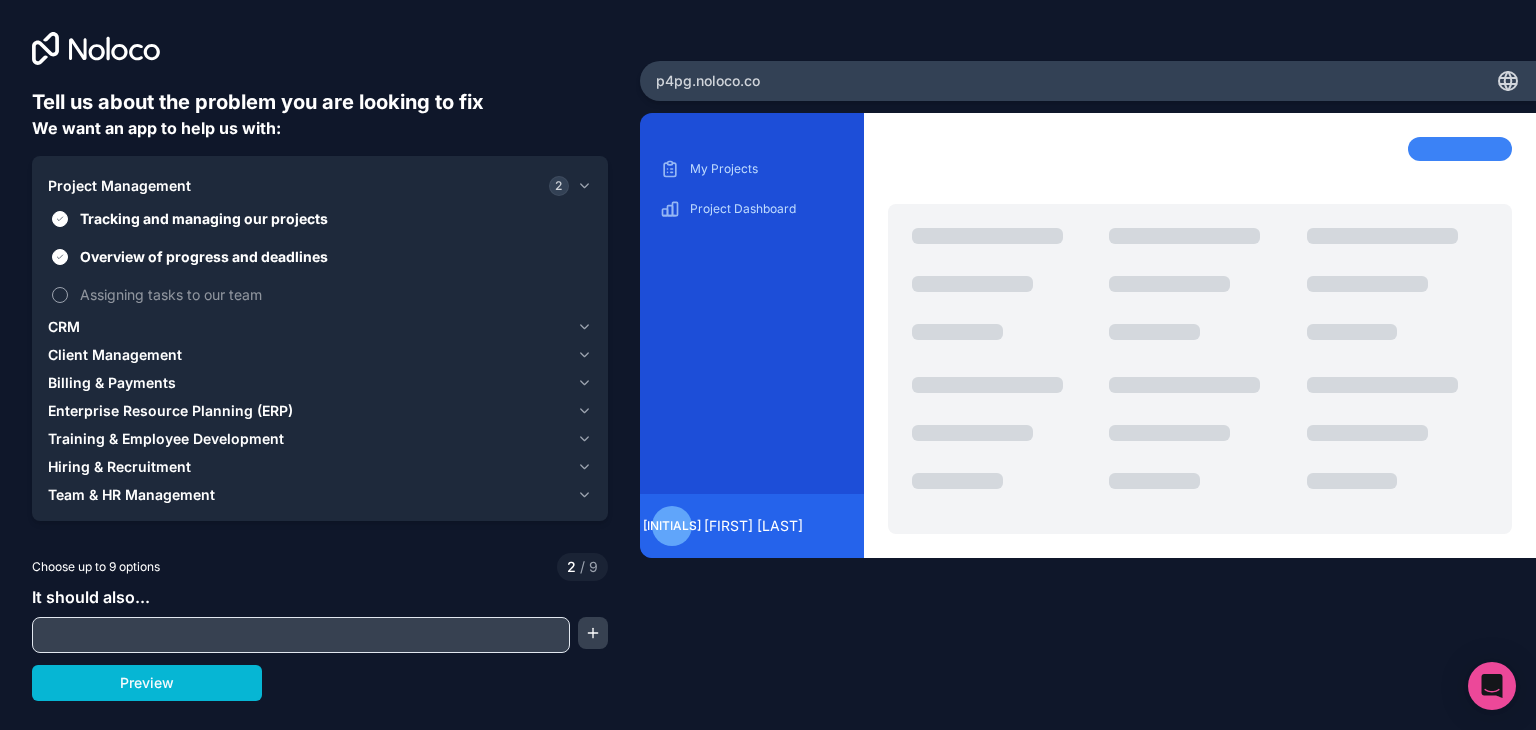 click on "Assigning tasks to our team" at bounding box center [60, 295] 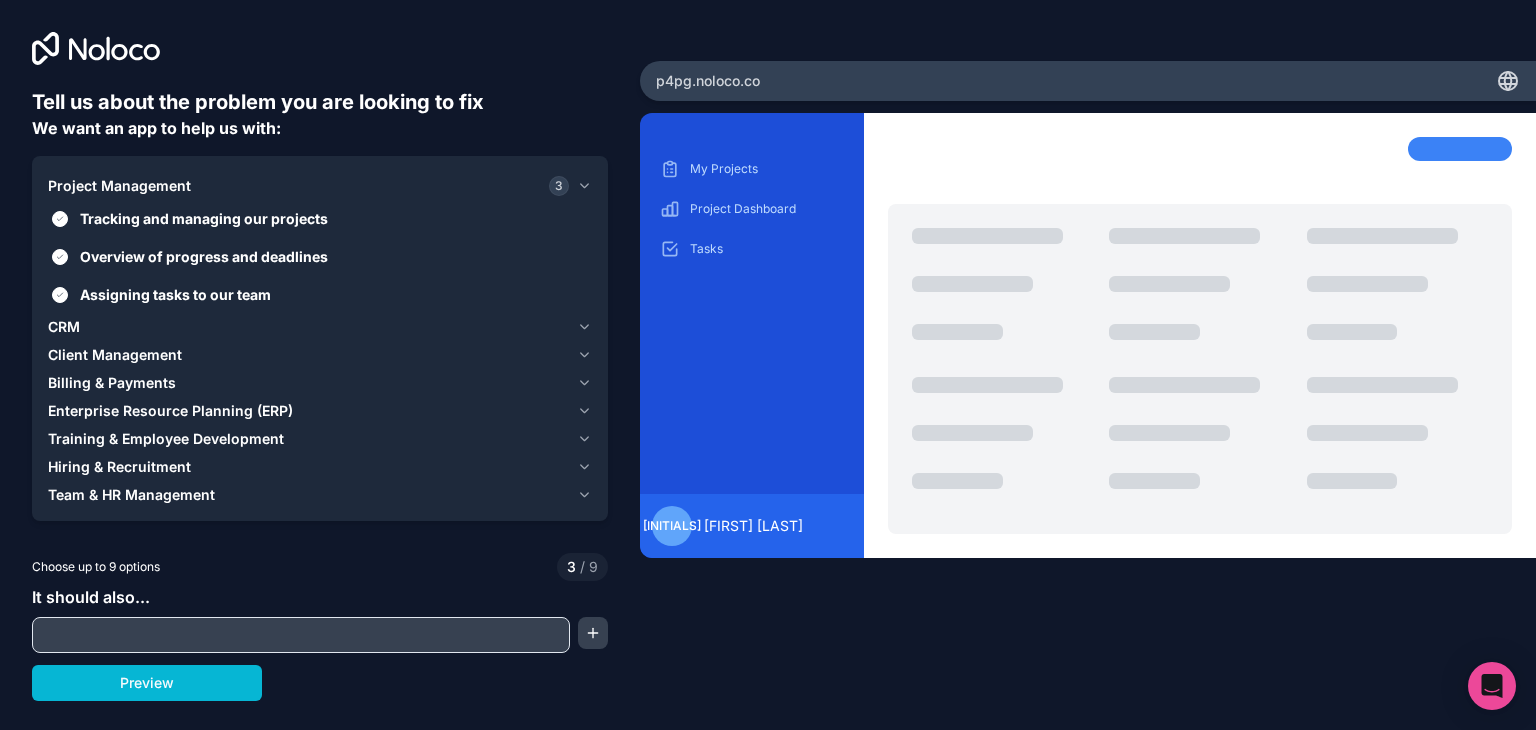click on "Training & Employee Development" at bounding box center [166, 439] 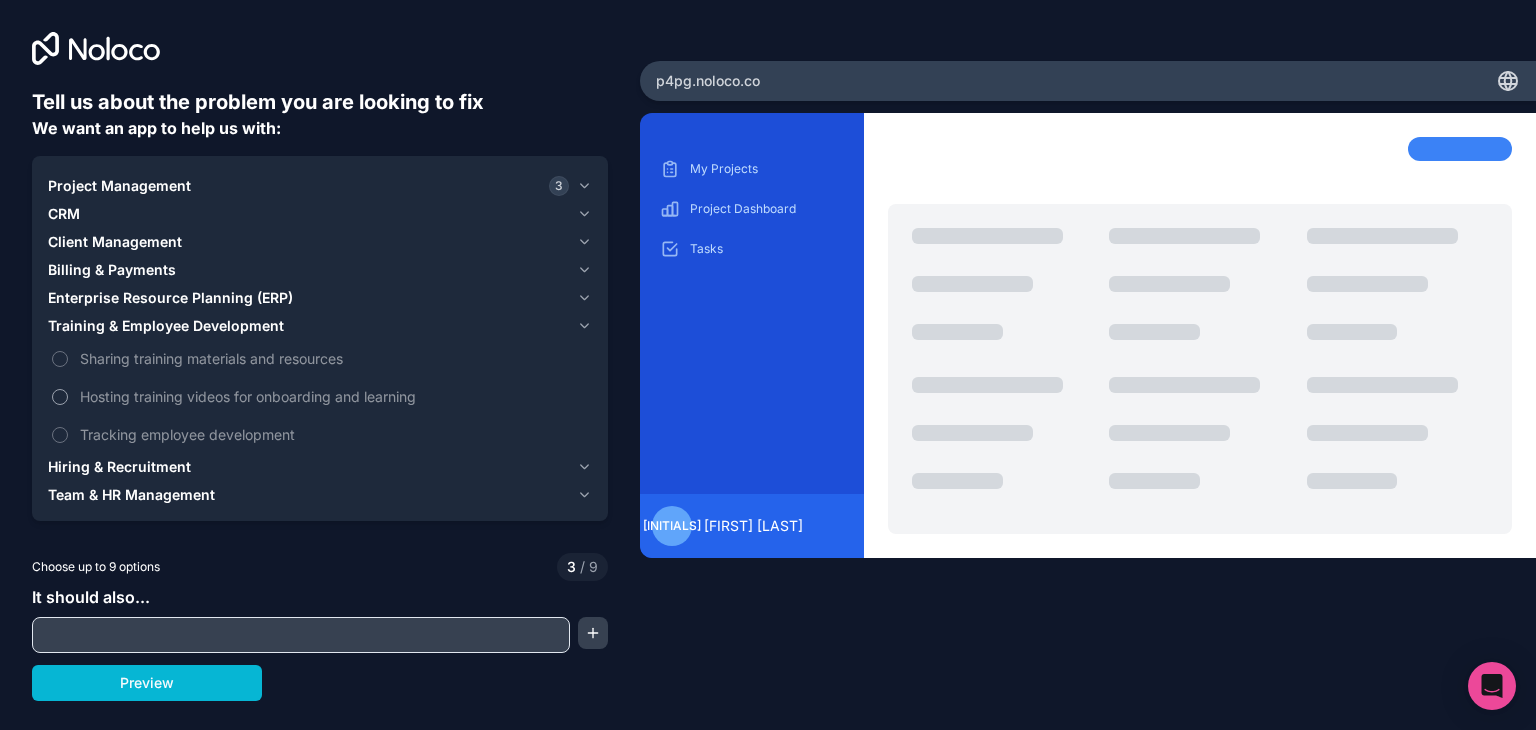 click on "Hosting training videos for onboarding and learning" at bounding box center (60, 397) 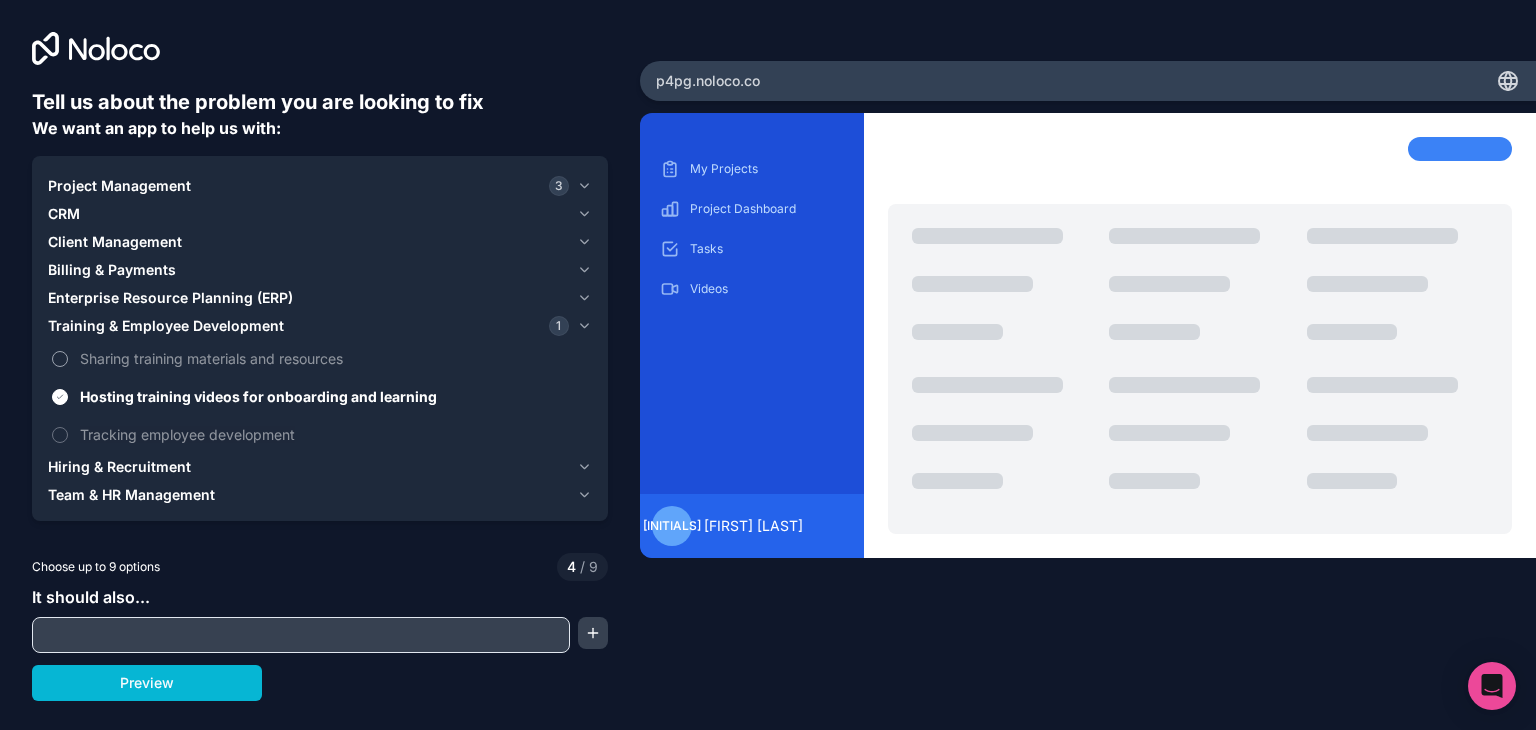 click on "Sharing training materials and resources" at bounding box center [60, 359] 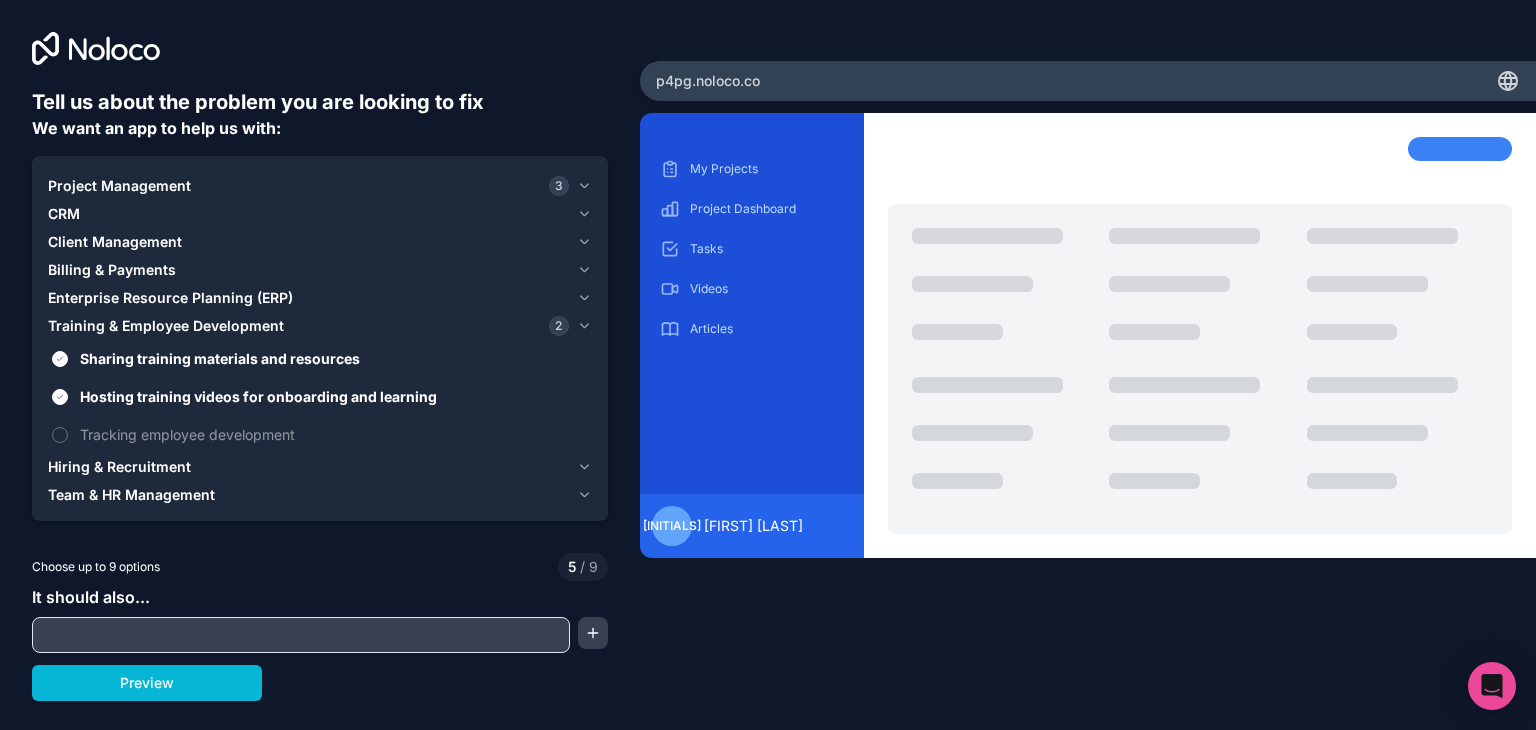 click on "Client Management" at bounding box center [115, 242] 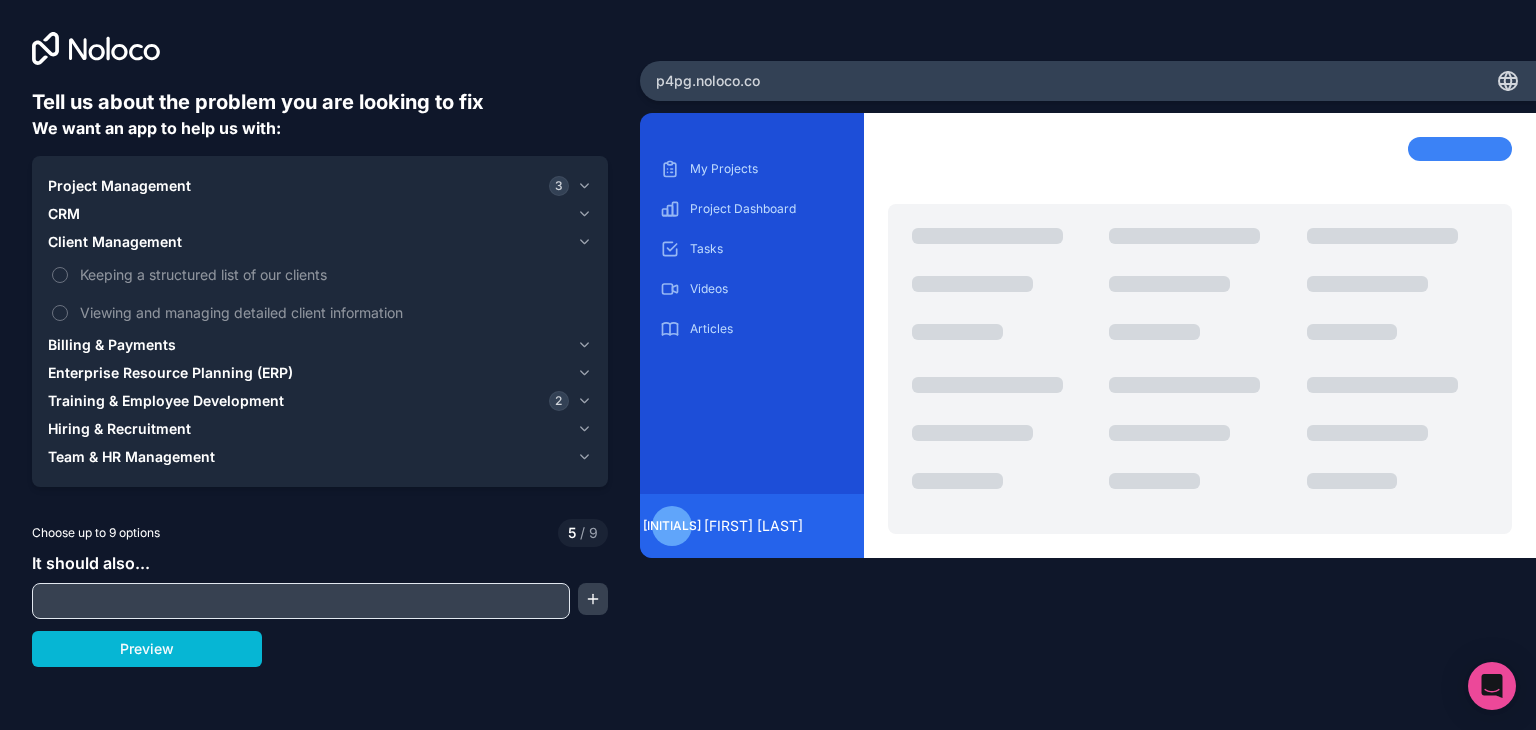 click on "Hiring & Recruitment" at bounding box center [119, 429] 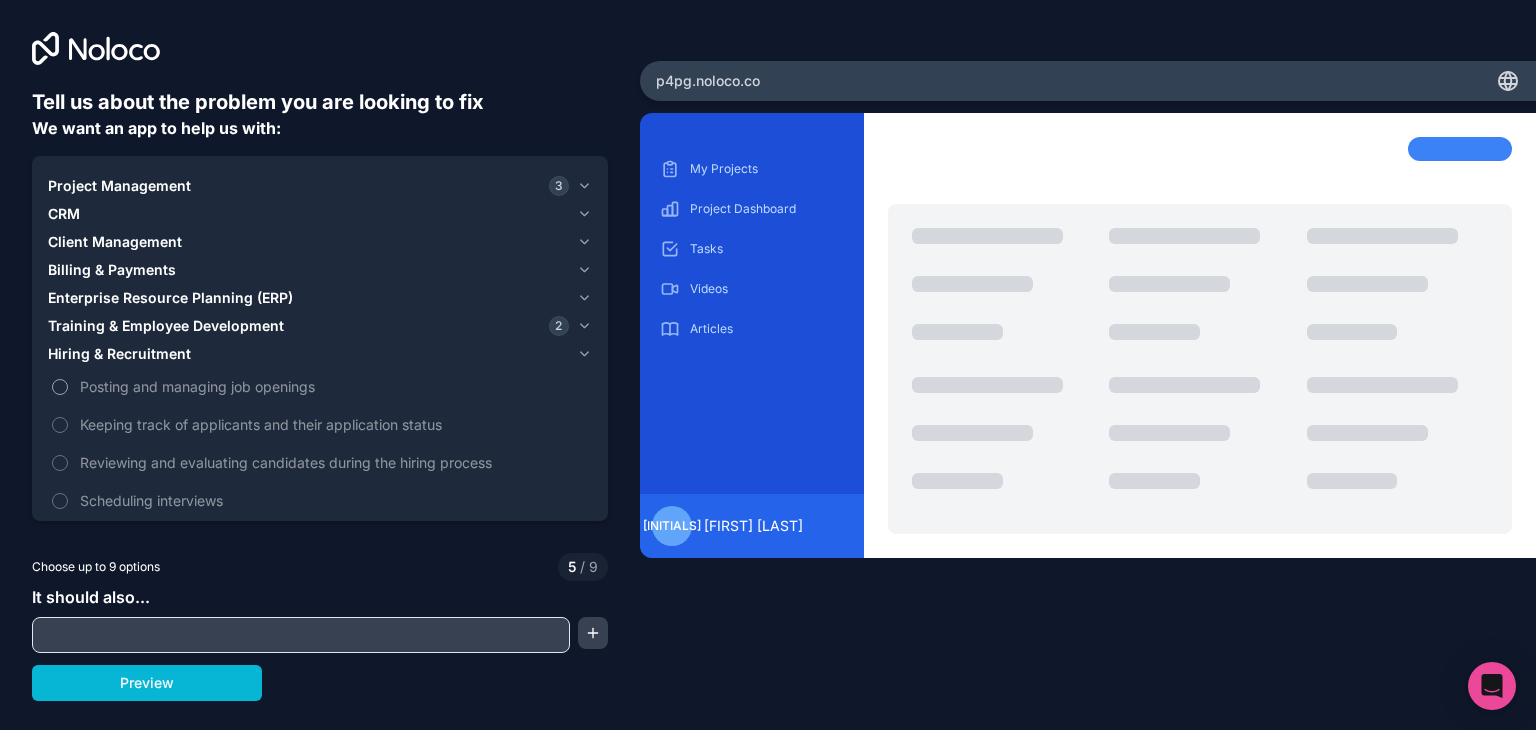 click on "Posting and managing job openings" at bounding box center (60, 387) 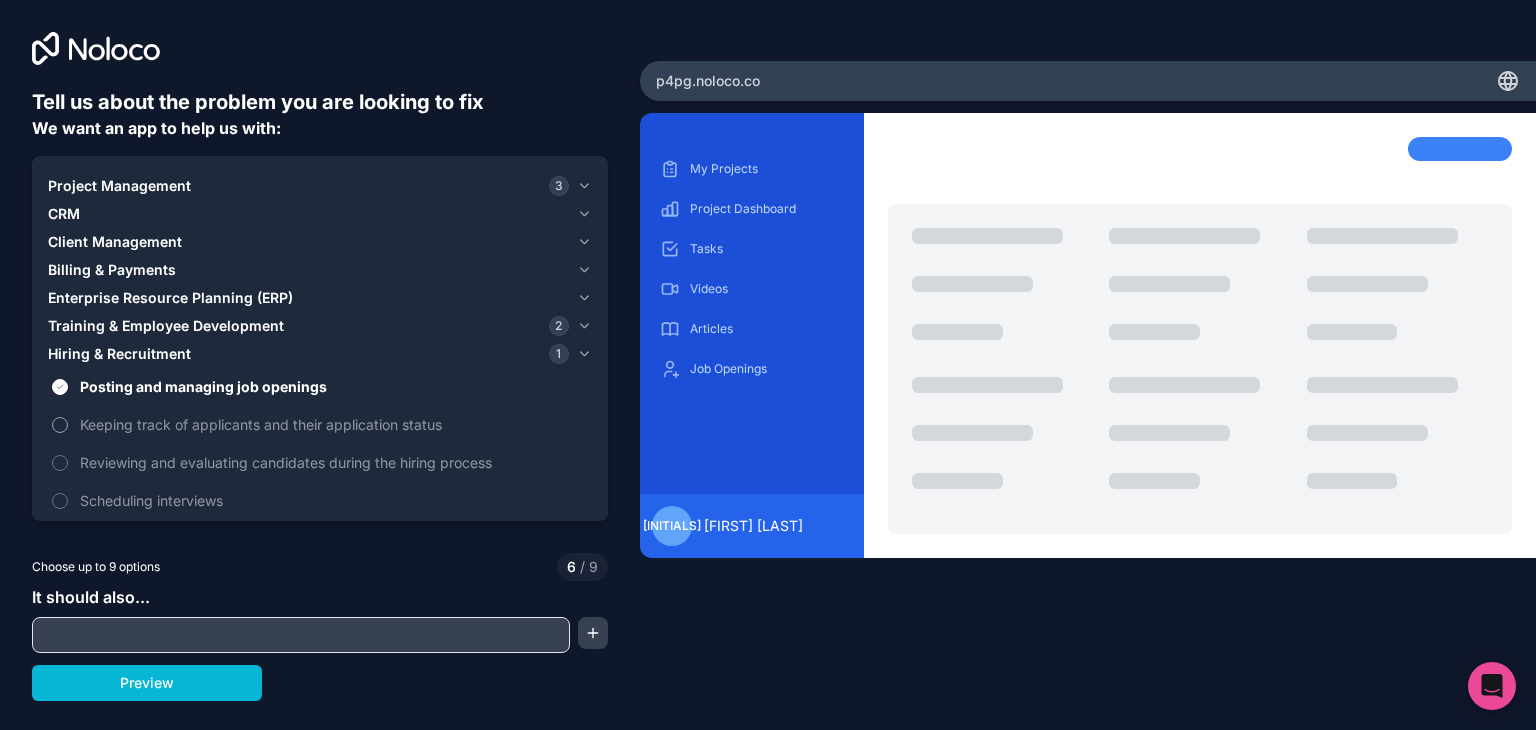 click on "Keeping track of applicants and their application status" at bounding box center [60, 425] 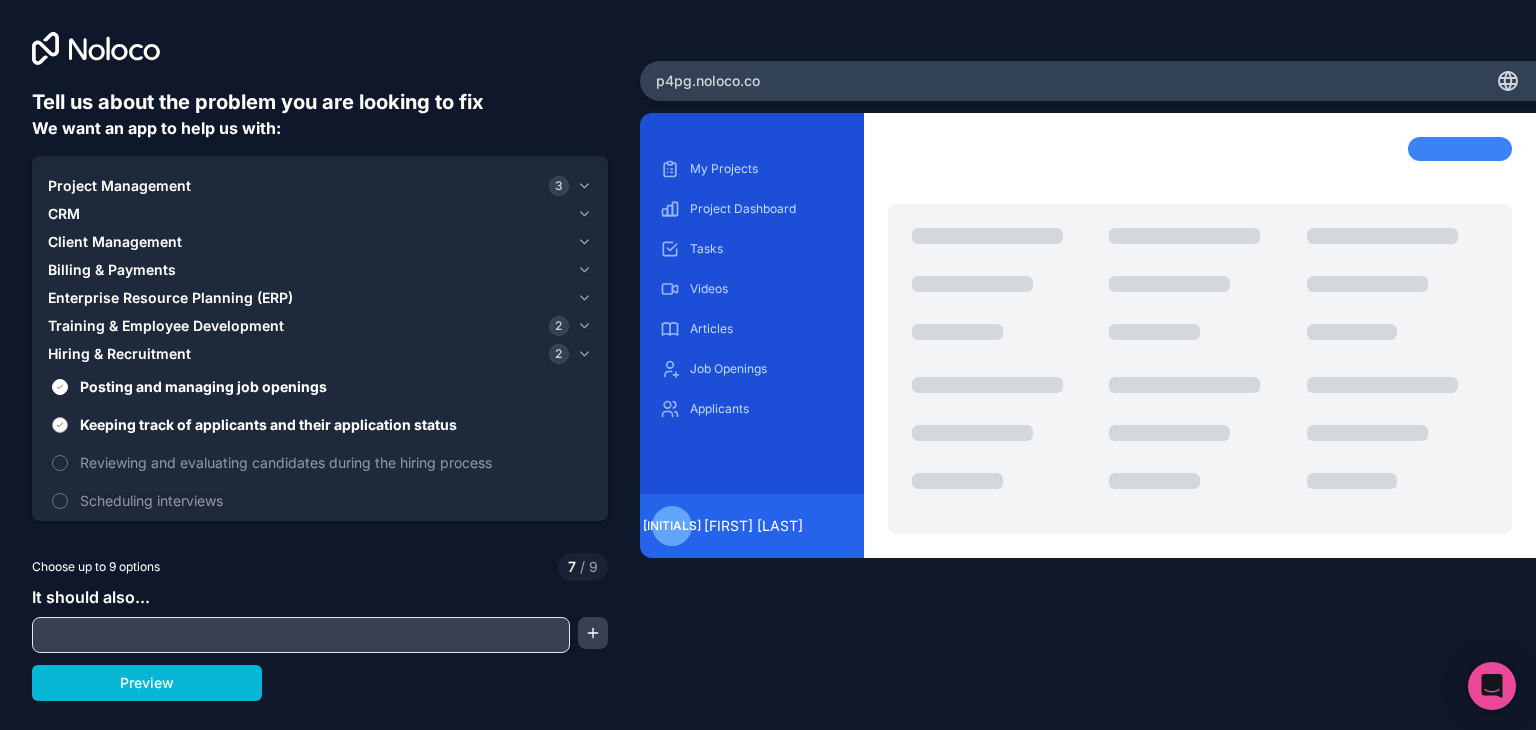 click on "Keeping track of applicants and their application status" at bounding box center (60, 425) 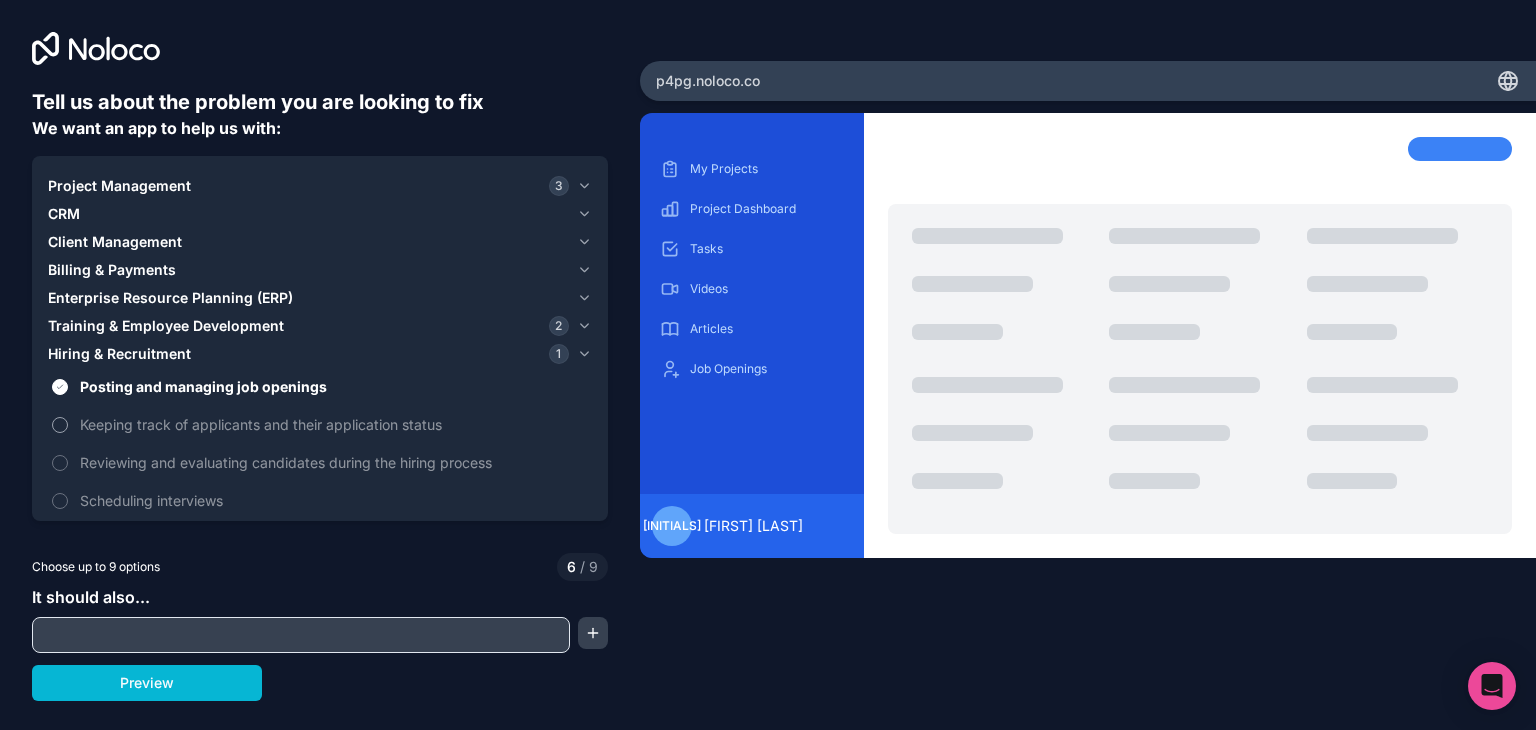 click on "Keeping track of applicants and their application status" at bounding box center [60, 425] 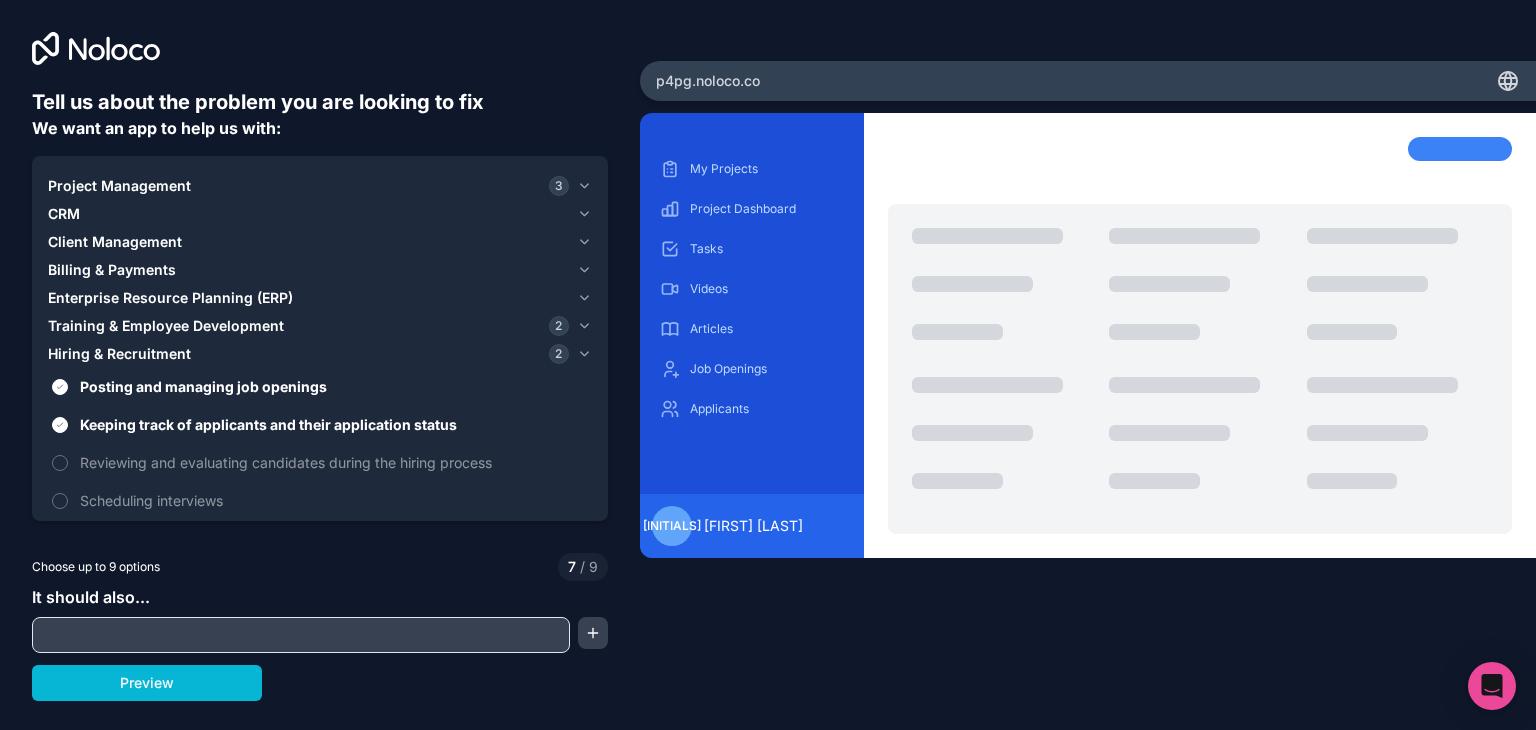 click on "Client Management" at bounding box center [115, 242] 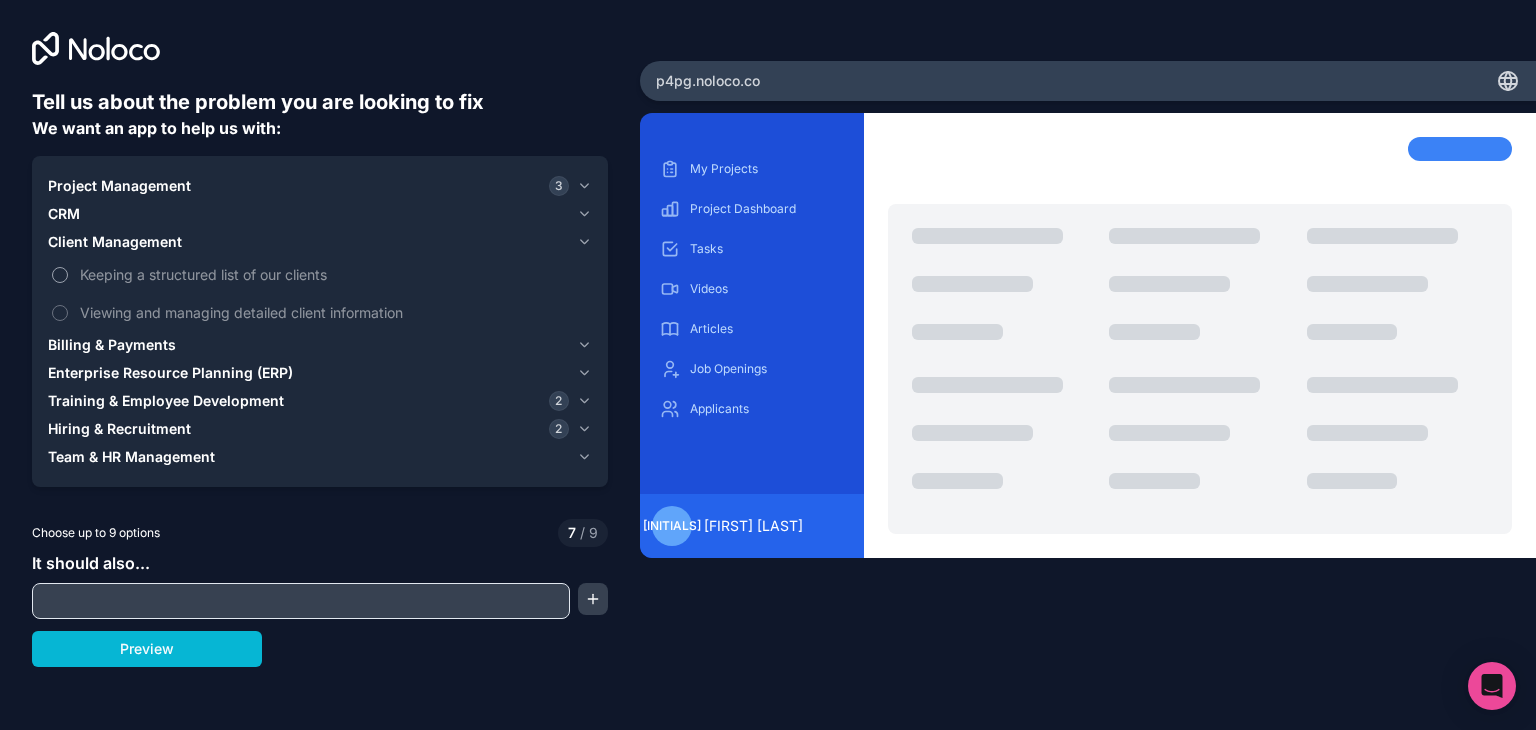 click on "Keeping a structured list of our clients" at bounding box center (60, 275) 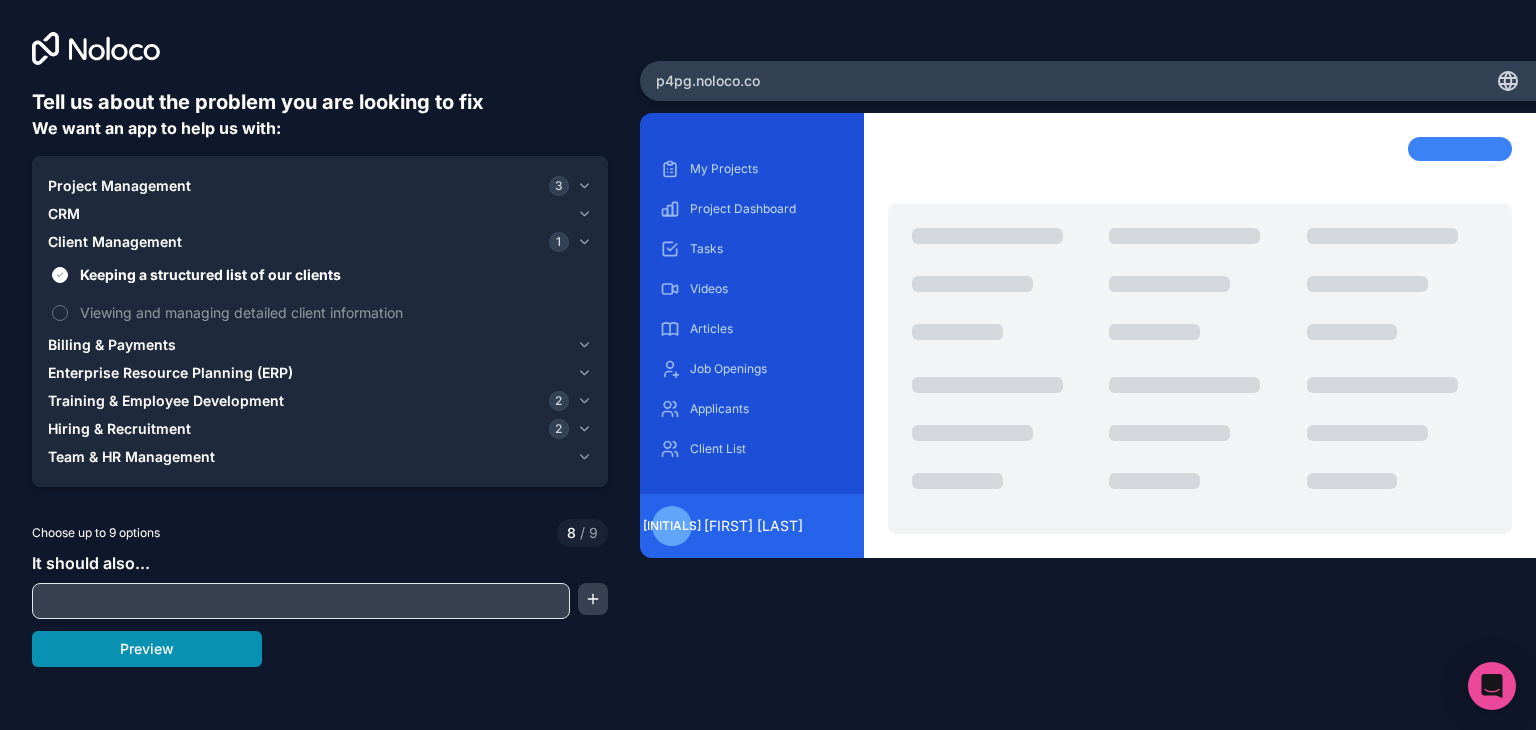 click on "Preview" at bounding box center [147, 649] 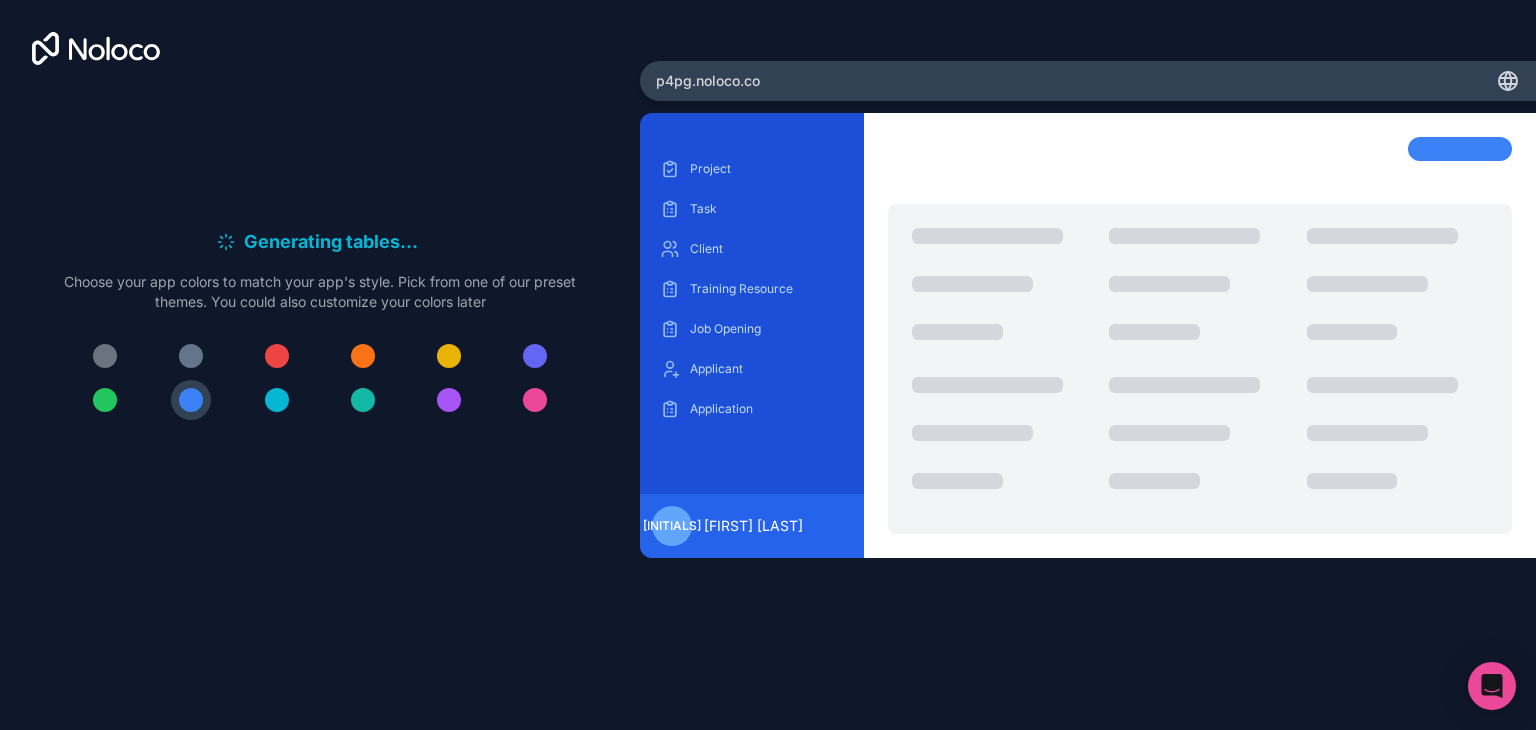 click at bounding box center (449, 400) 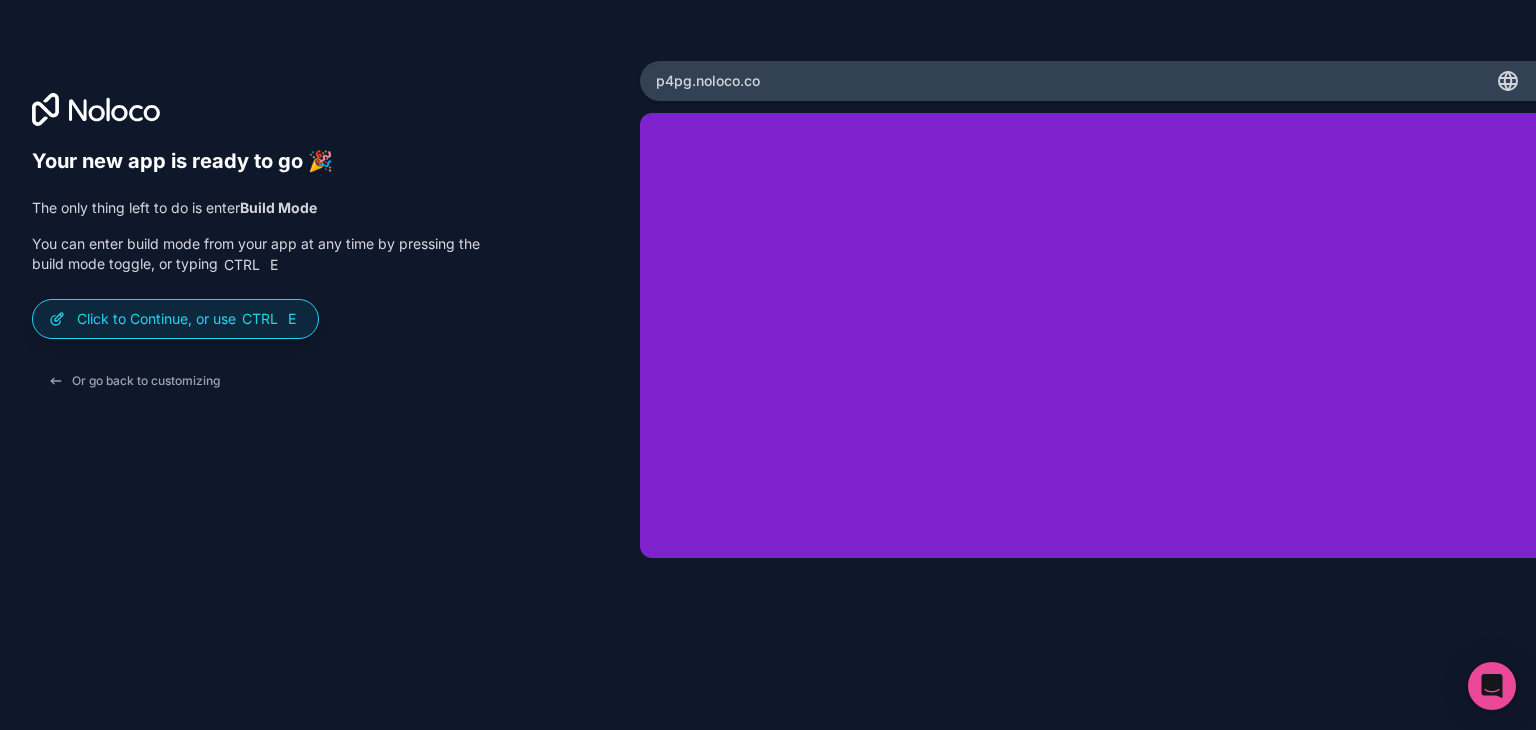 click on "p4pg .noloco.co" at bounding box center (1088, 81) 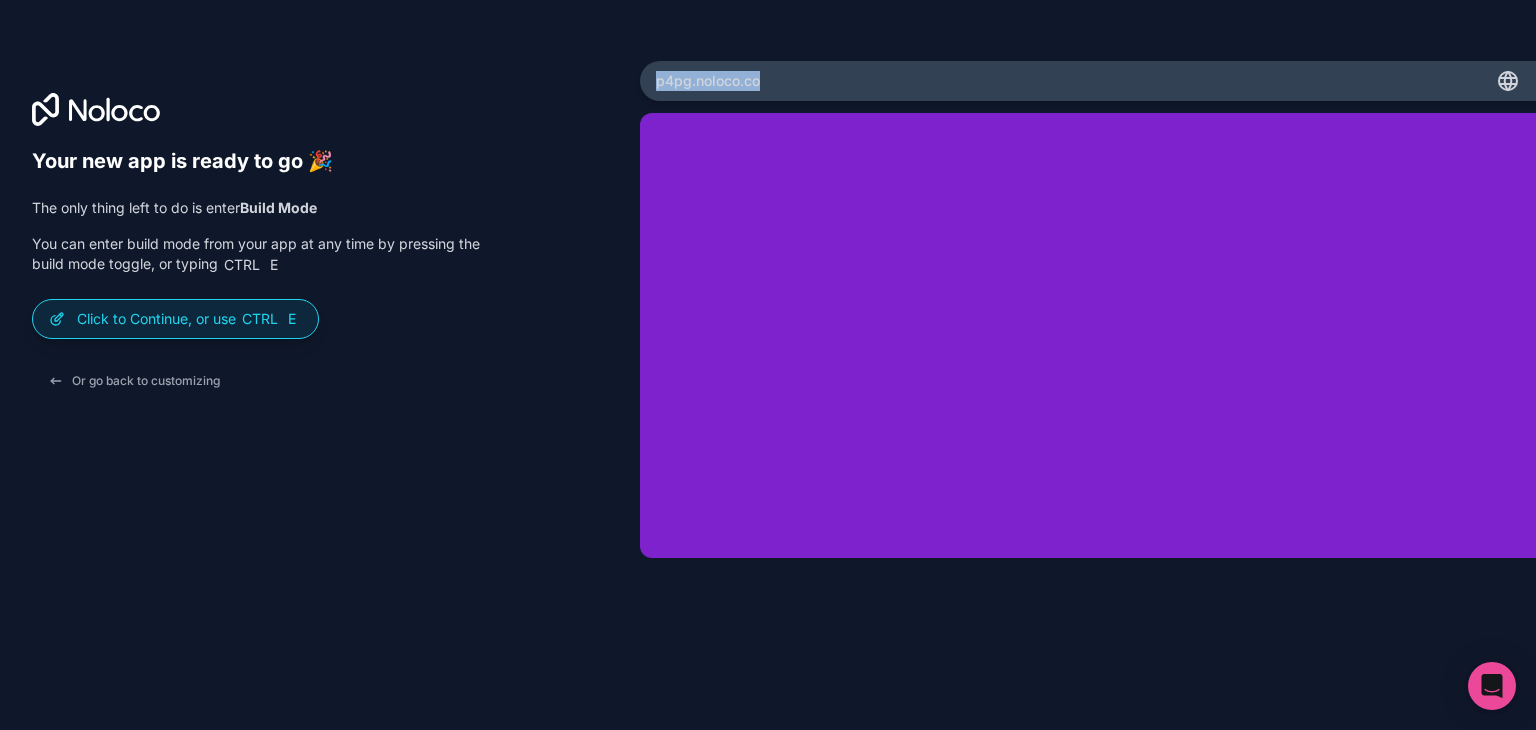 drag, startPoint x: 758, startPoint y: 78, endPoint x: 646, endPoint y: 80, distance: 112.01785 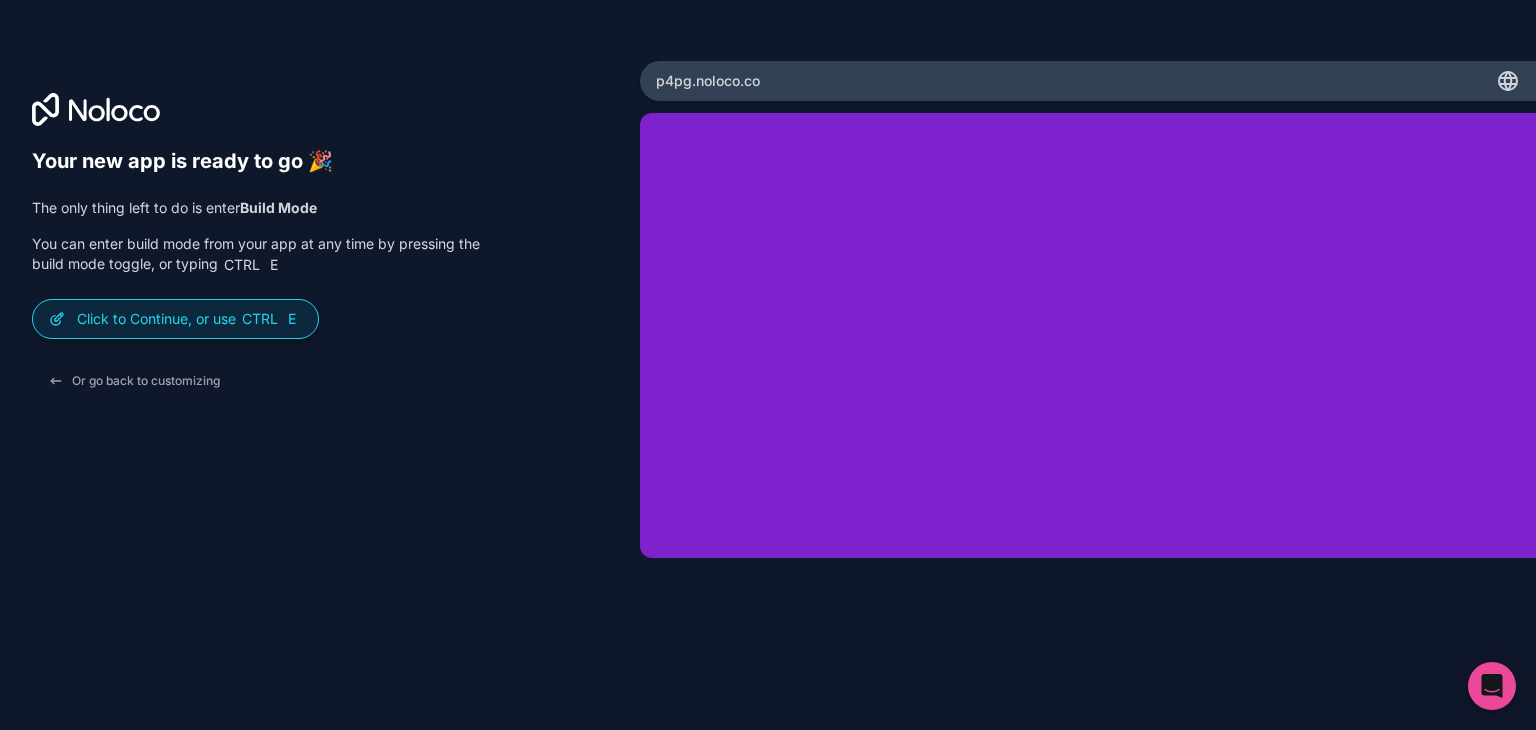 click 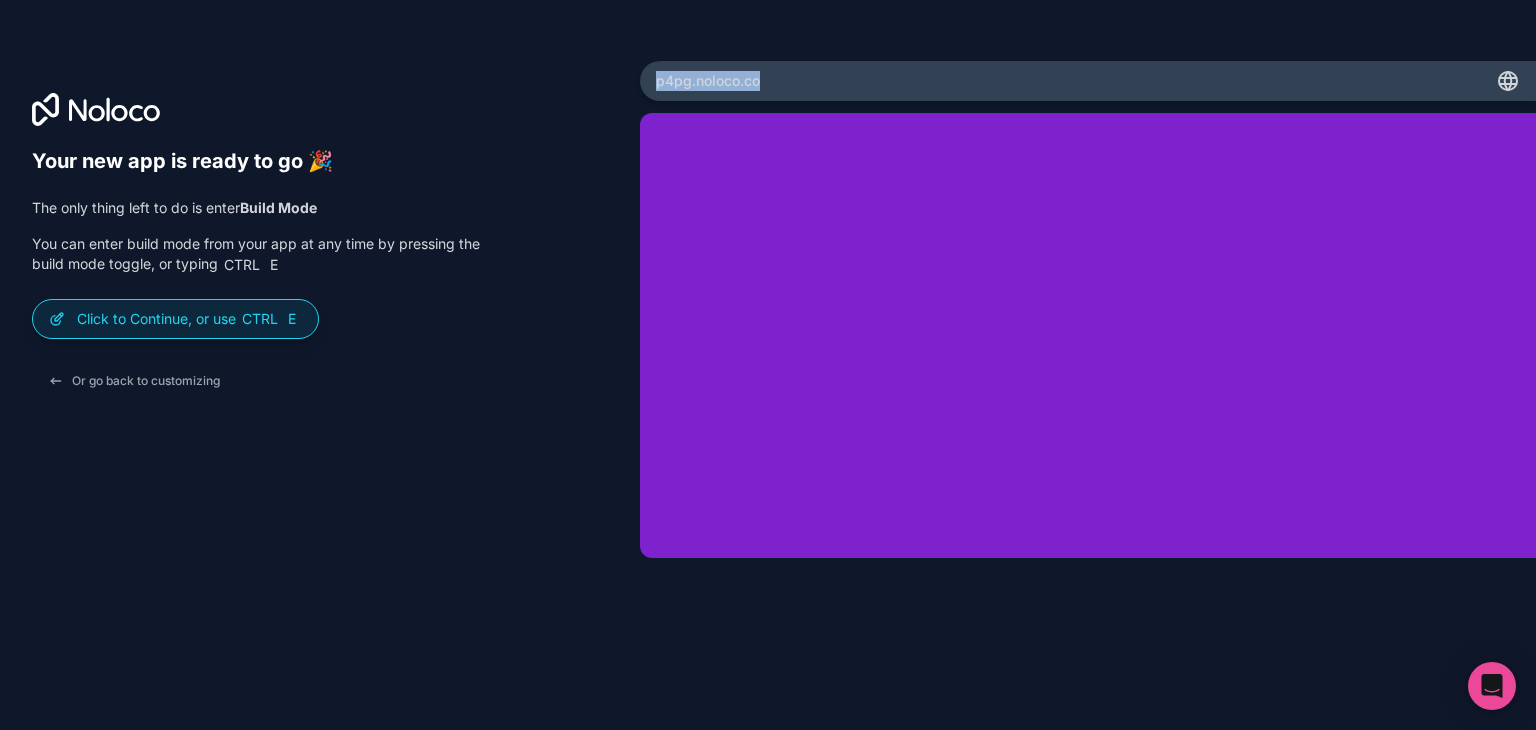 drag, startPoint x: 762, startPoint y: 74, endPoint x: 642, endPoint y: 76, distance: 120.01666 